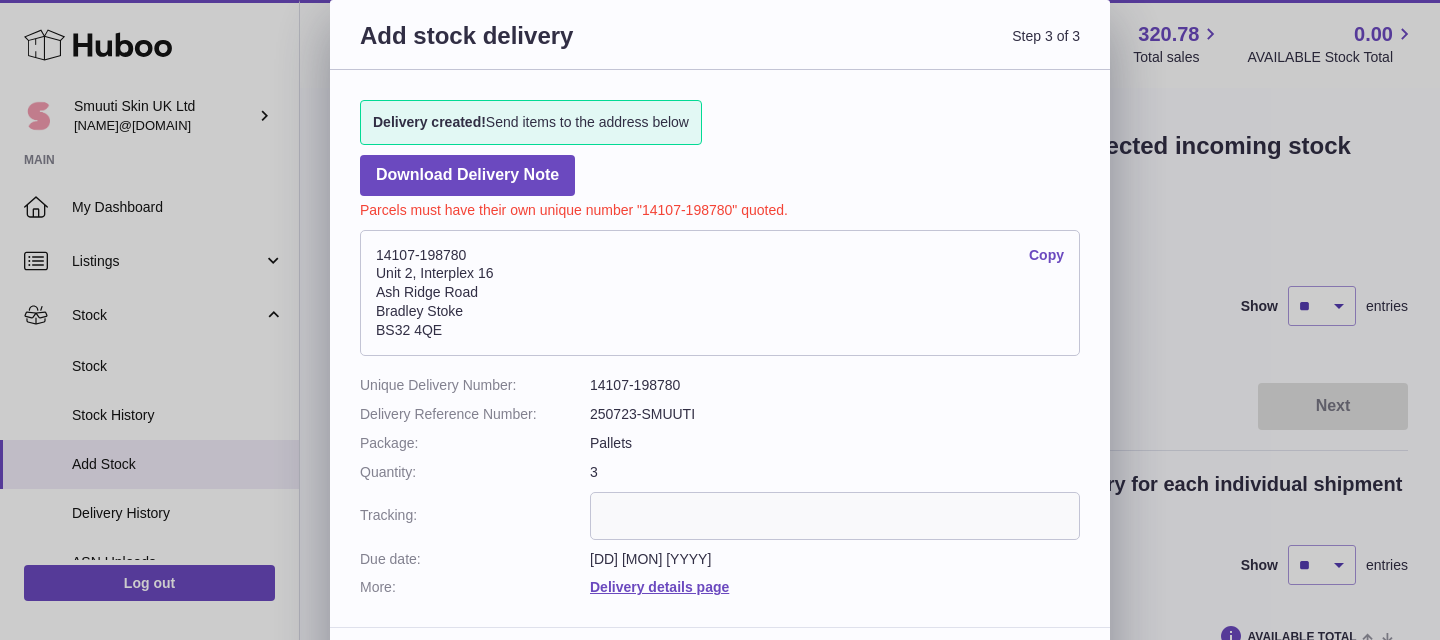 scroll, scrollTop: 656, scrollLeft: 0, axis: vertical 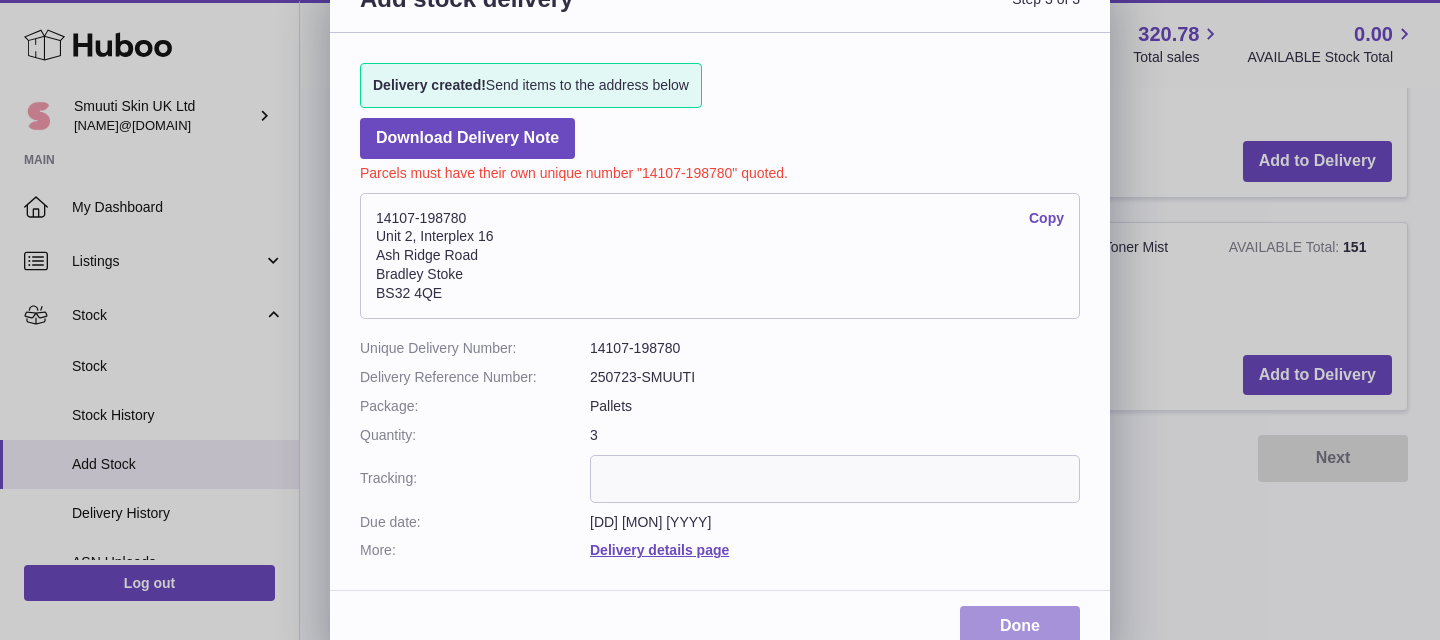 click on "Done" at bounding box center (1020, 626) 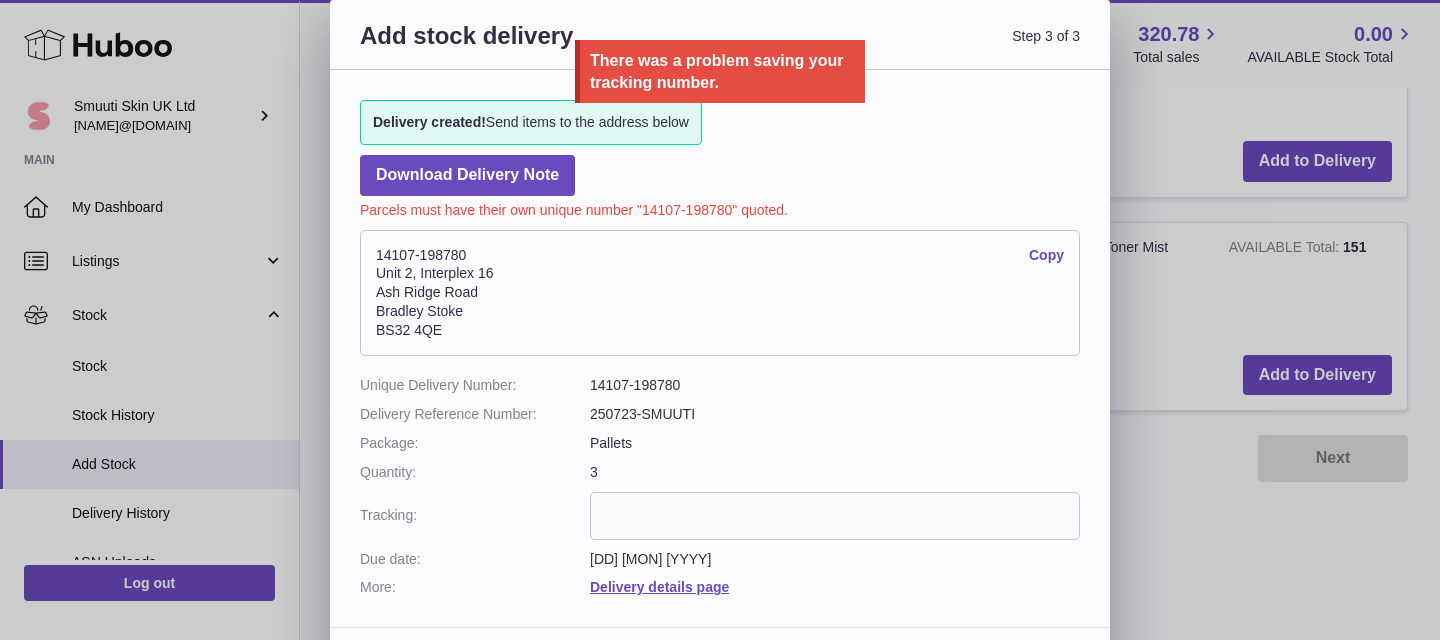 scroll, scrollTop: 61, scrollLeft: 0, axis: vertical 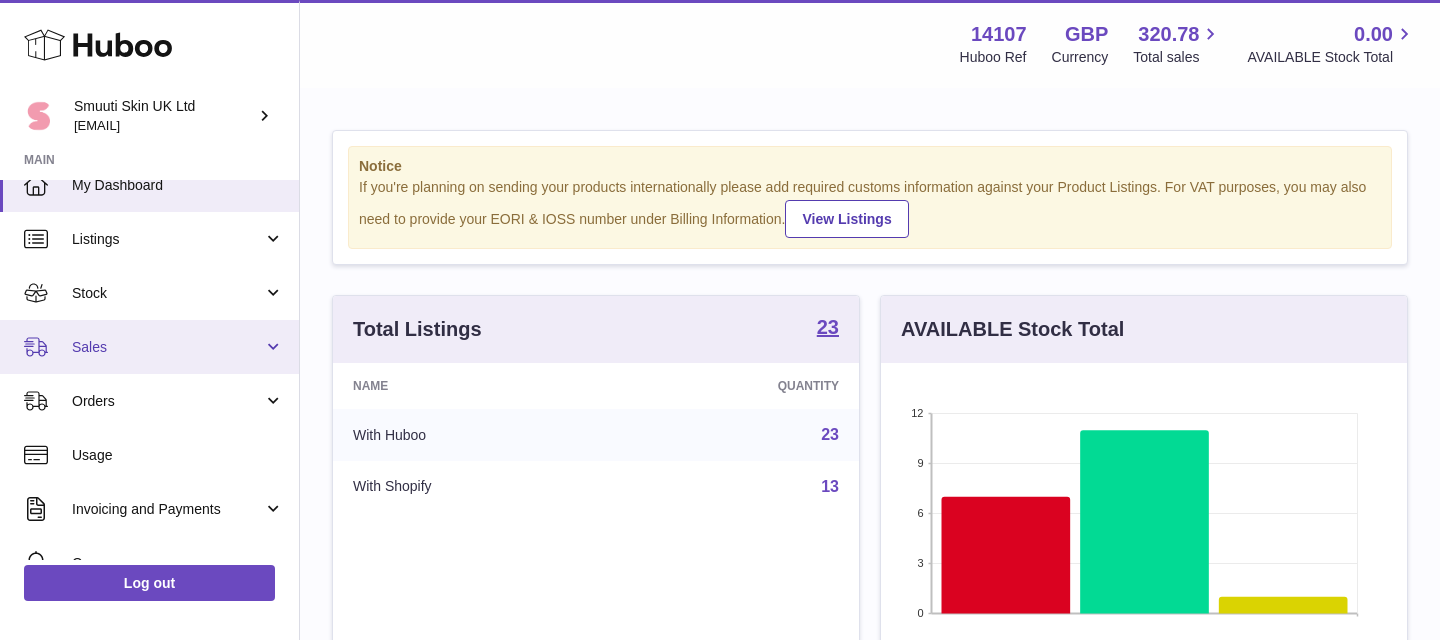 click on "Sales" at bounding box center [149, 347] 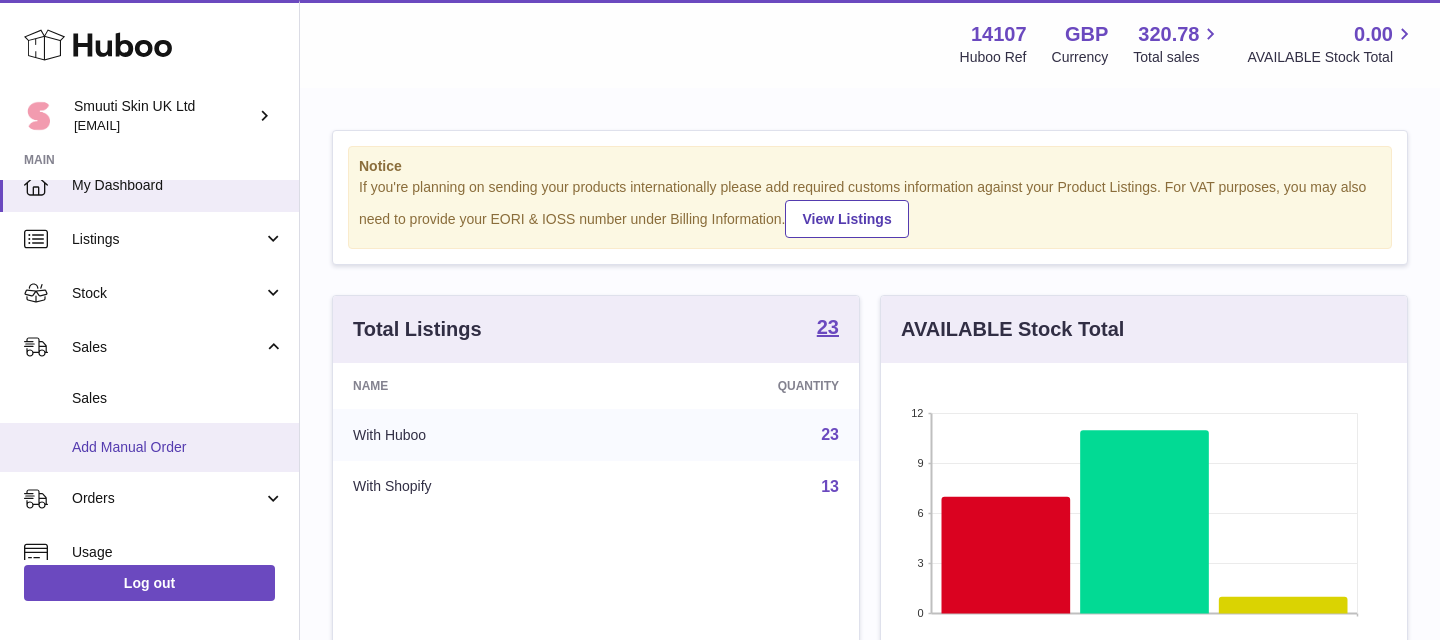click on "Add Manual Order" at bounding box center (178, 447) 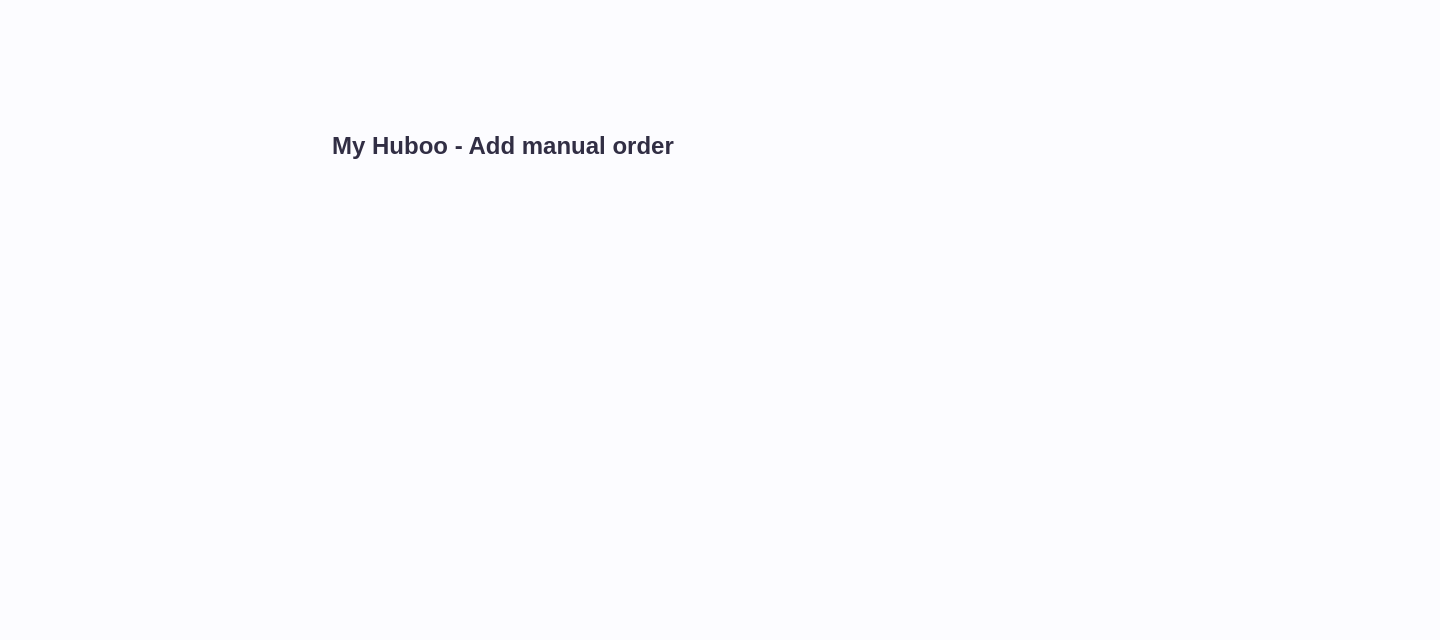 scroll, scrollTop: 0, scrollLeft: 0, axis: both 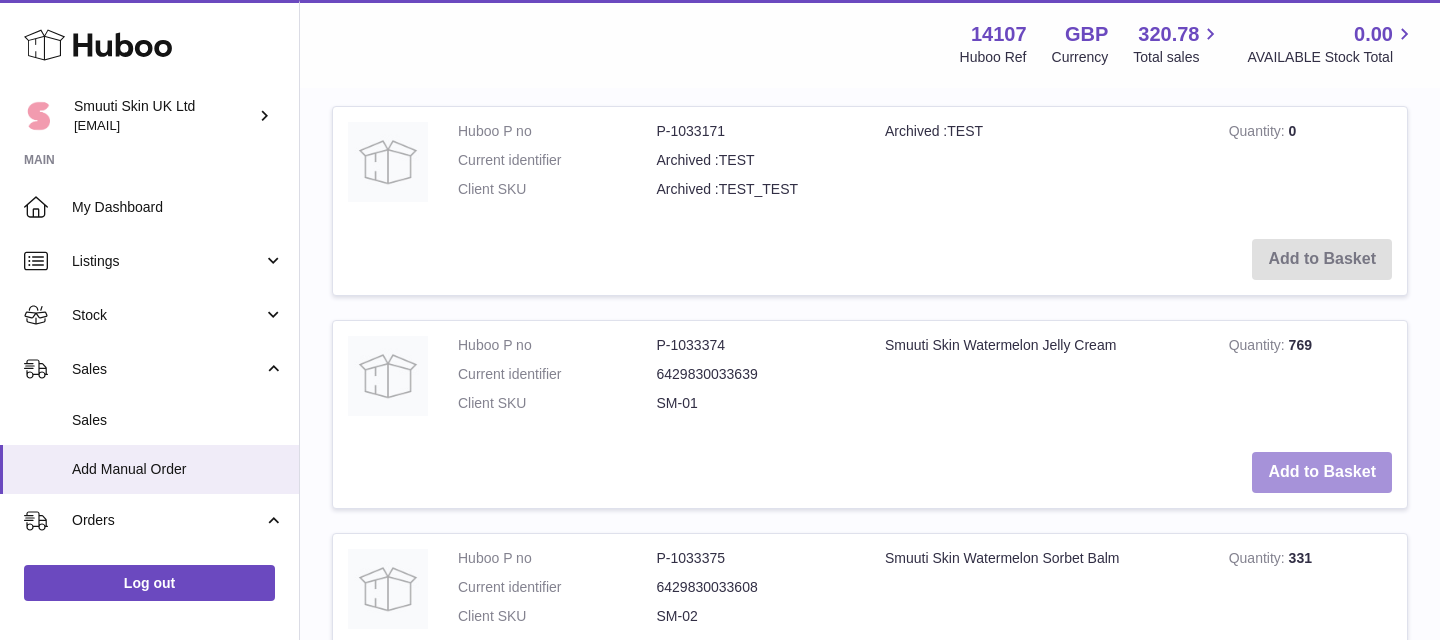 click on "Add to Basket" at bounding box center [1322, 472] 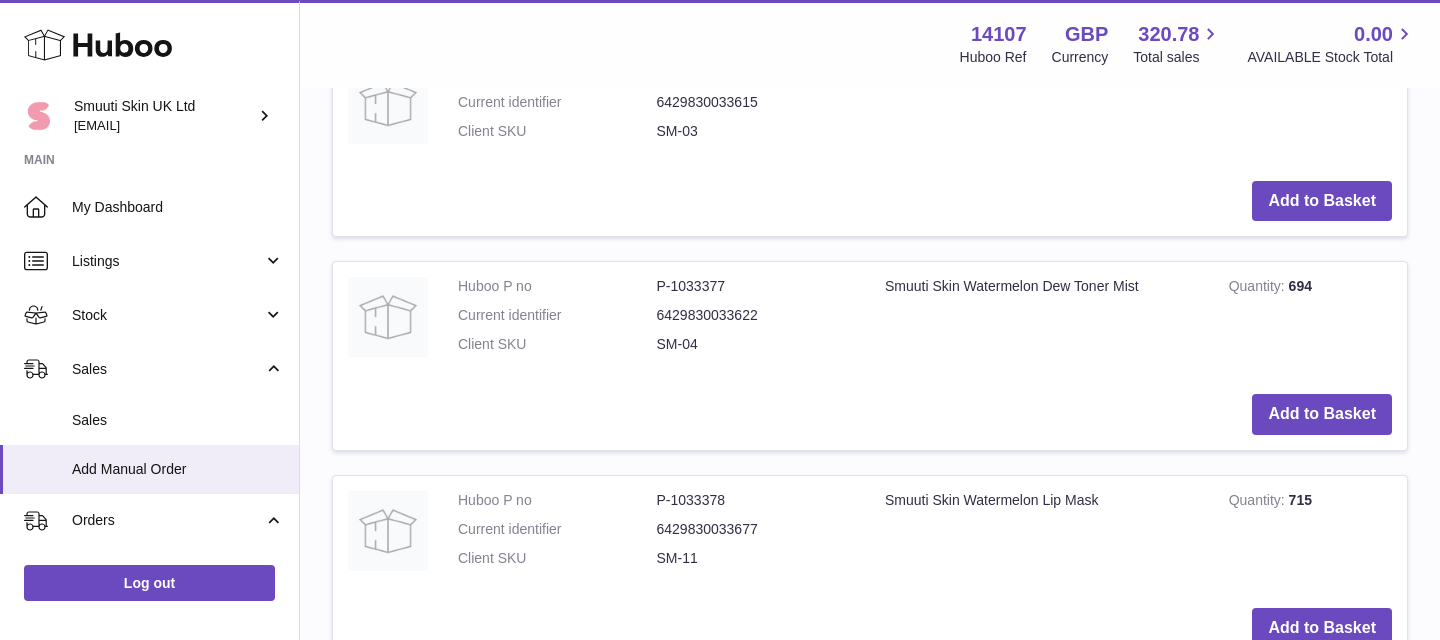 scroll, scrollTop: 1500, scrollLeft: 0, axis: vertical 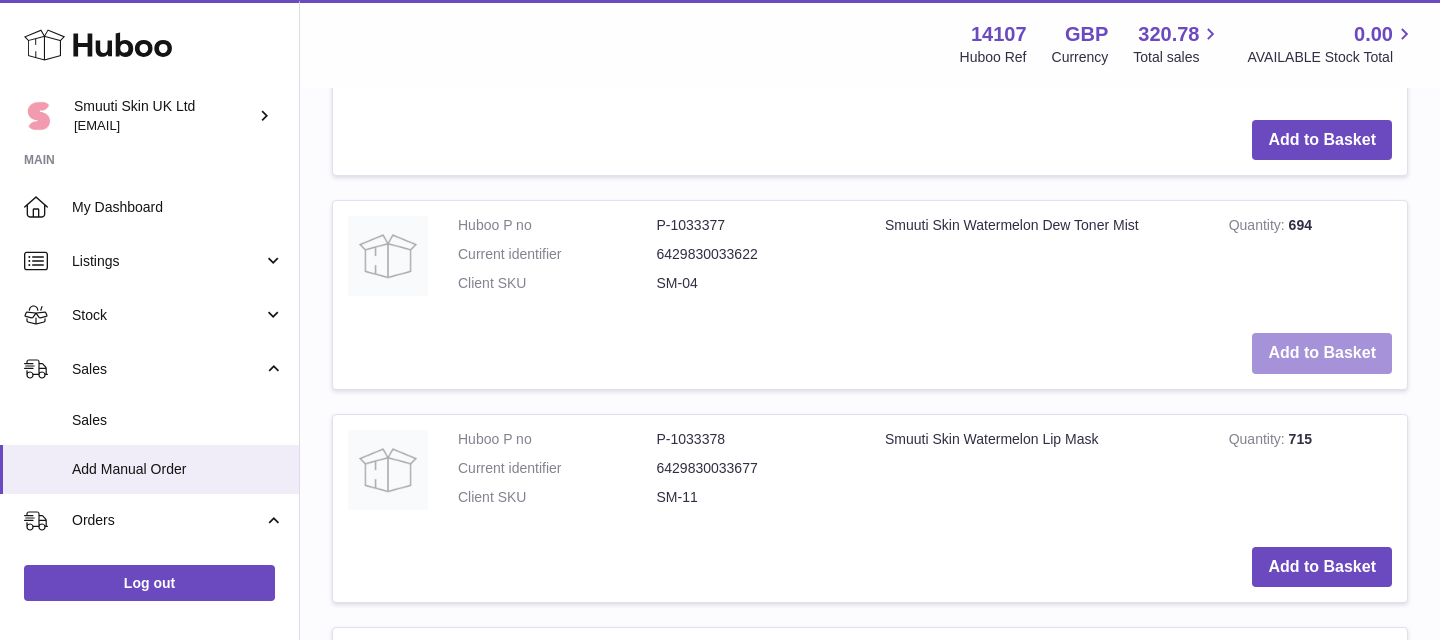 click on "Add to Basket" at bounding box center (1322, 353) 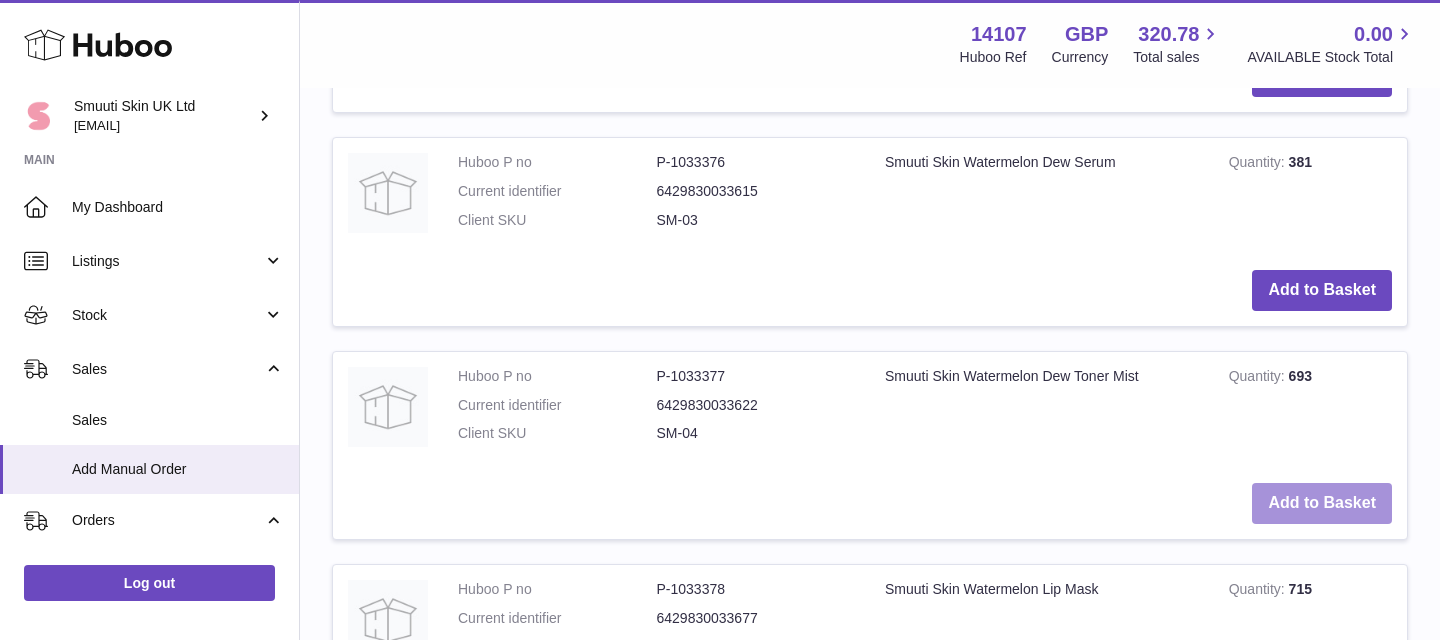 scroll, scrollTop: 1850, scrollLeft: 0, axis: vertical 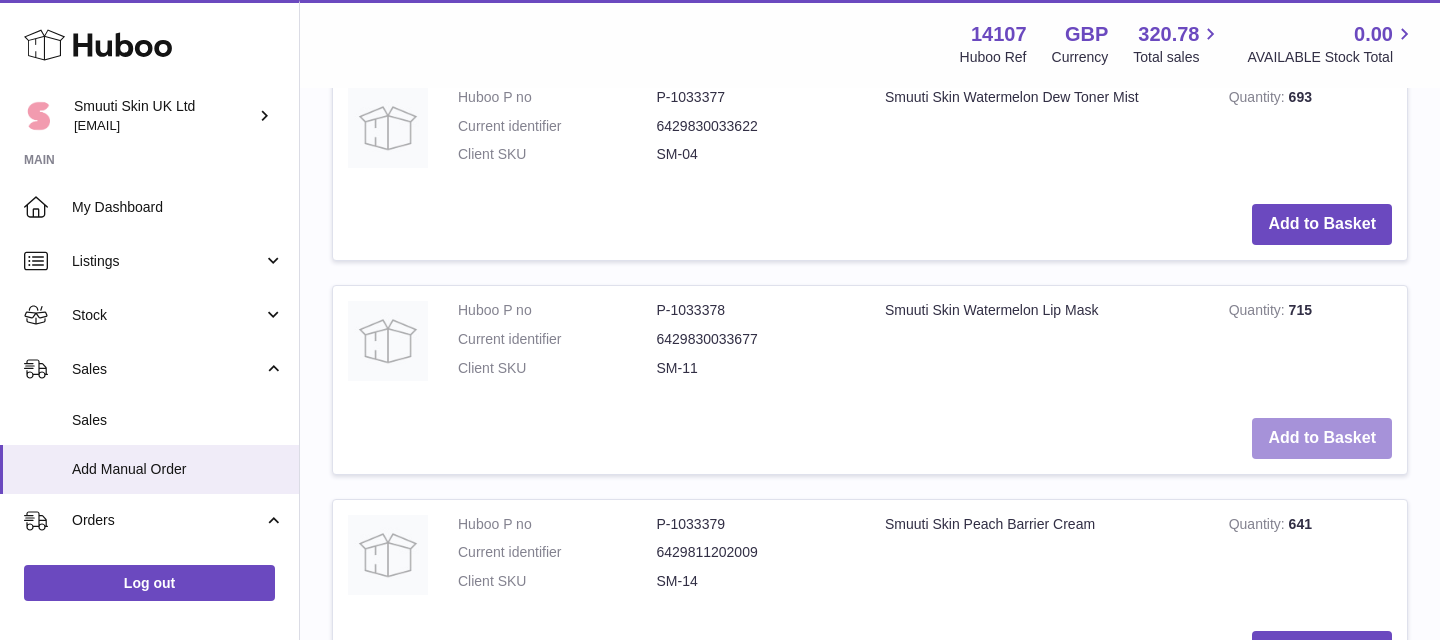 click on "Add to Basket" at bounding box center (1322, 438) 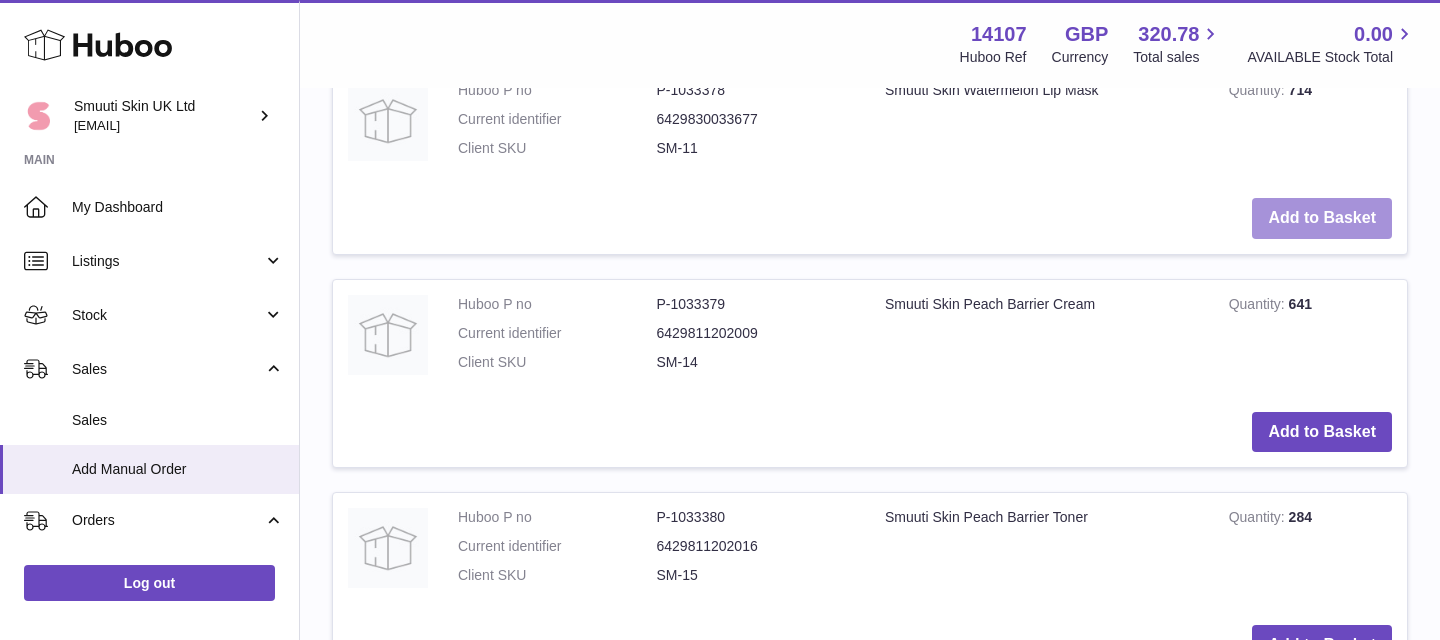 scroll, scrollTop: 2293, scrollLeft: 0, axis: vertical 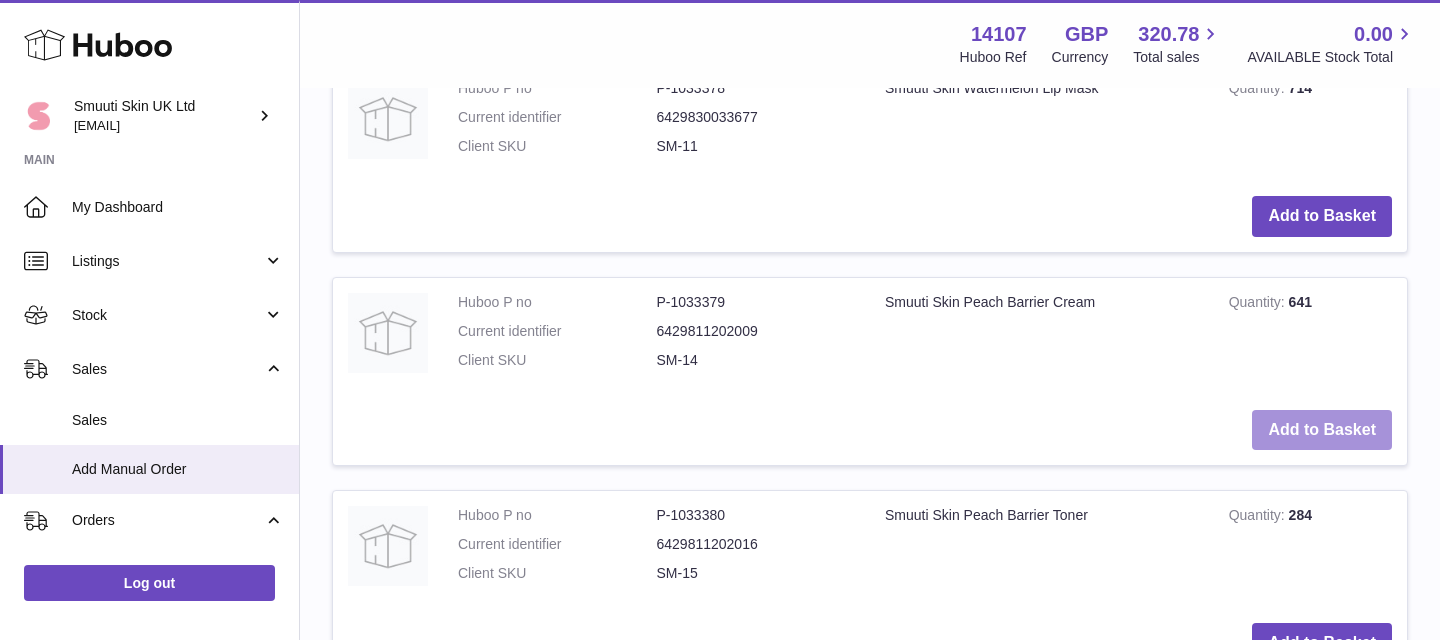 click on "Add to Basket" at bounding box center [1322, 430] 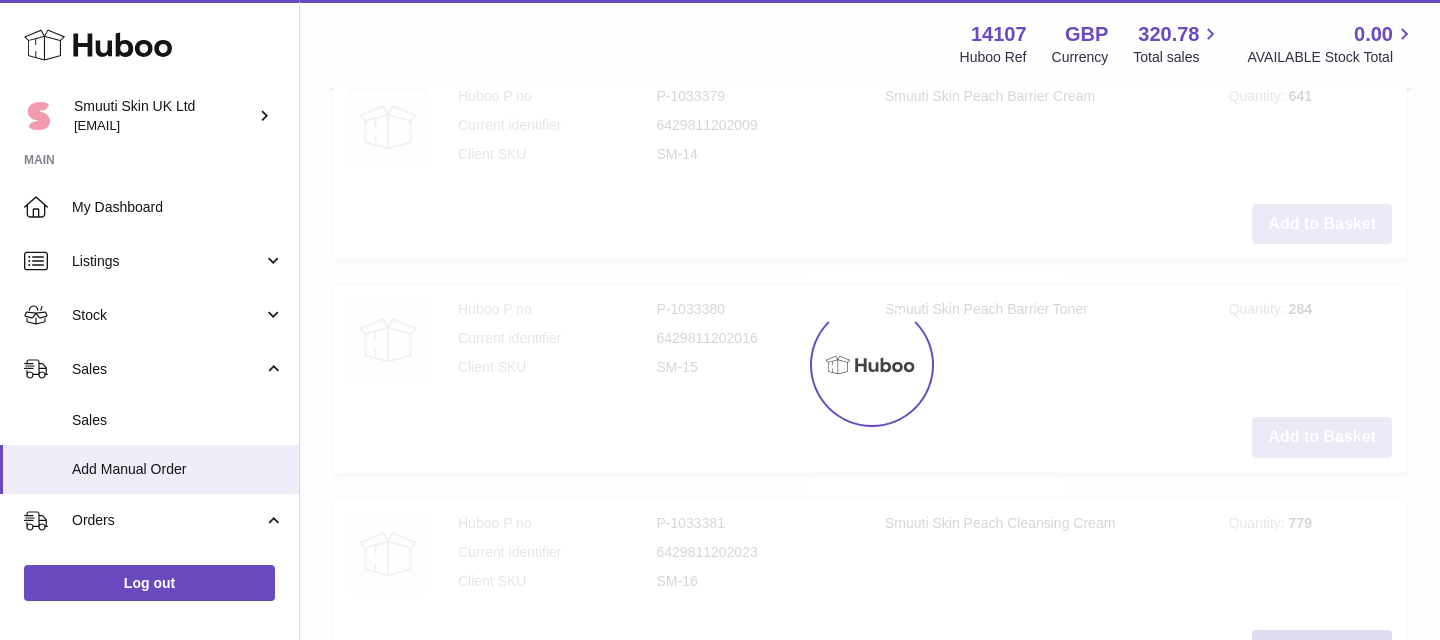 scroll, scrollTop: 2720, scrollLeft: 0, axis: vertical 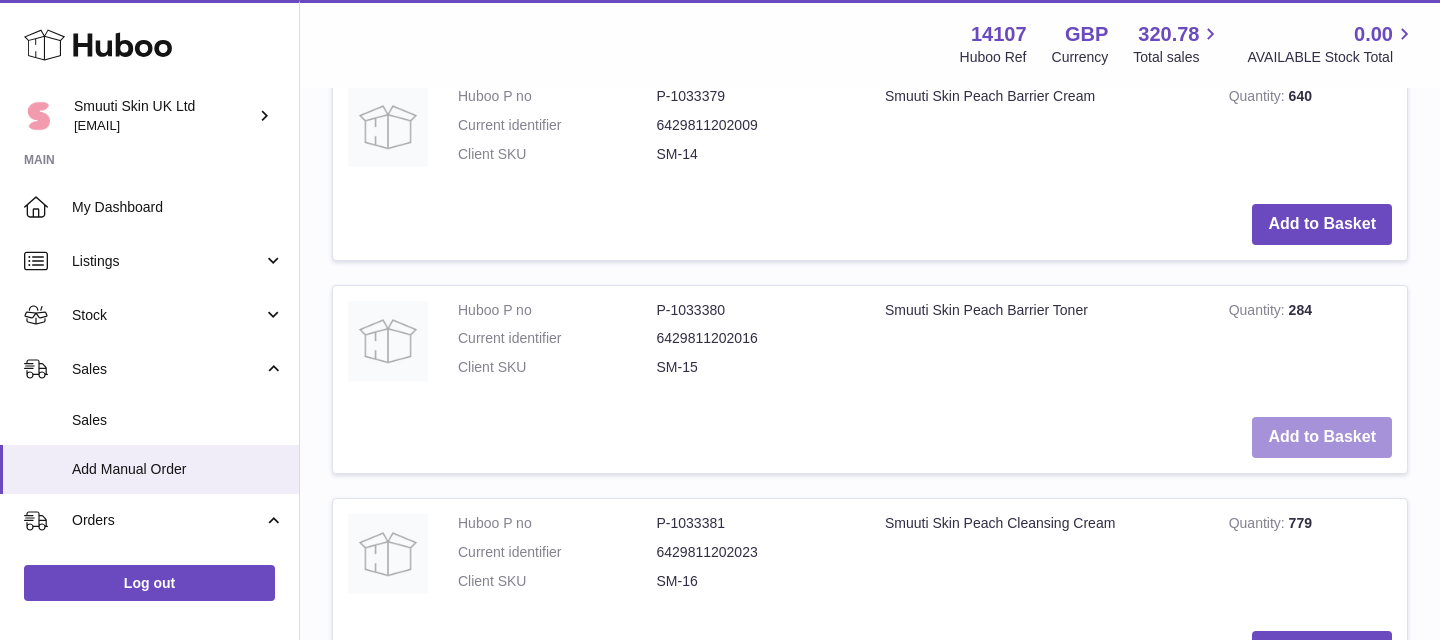 click on "Add to Basket" at bounding box center [1322, 437] 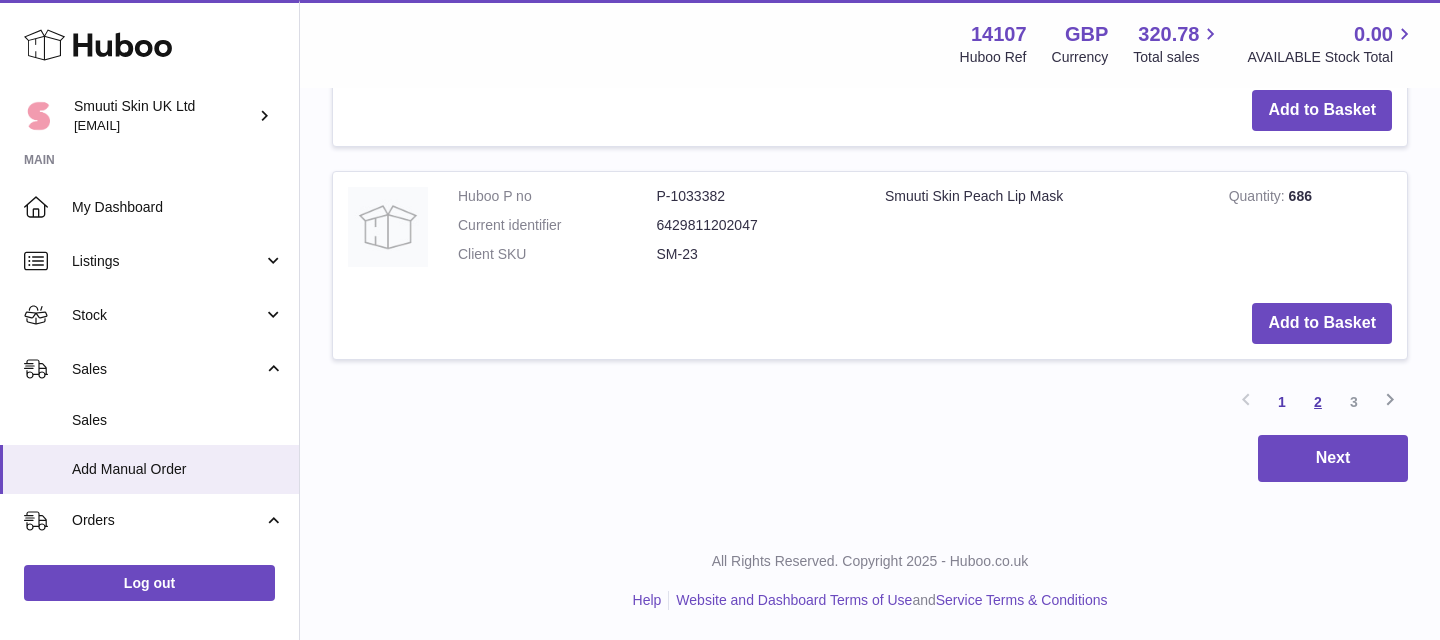 click on "2" at bounding box center (1318, 402) 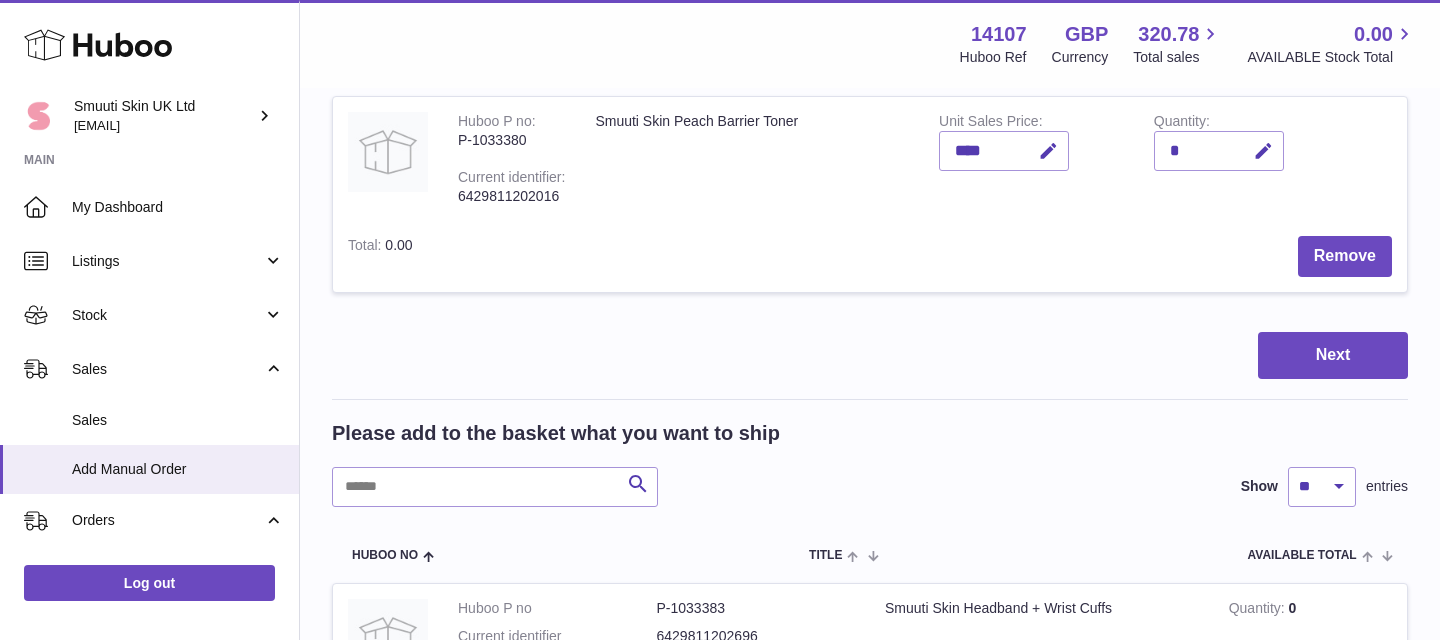 scroll, scrollTop: 1187, scrollLeft: 0, axis: vertical 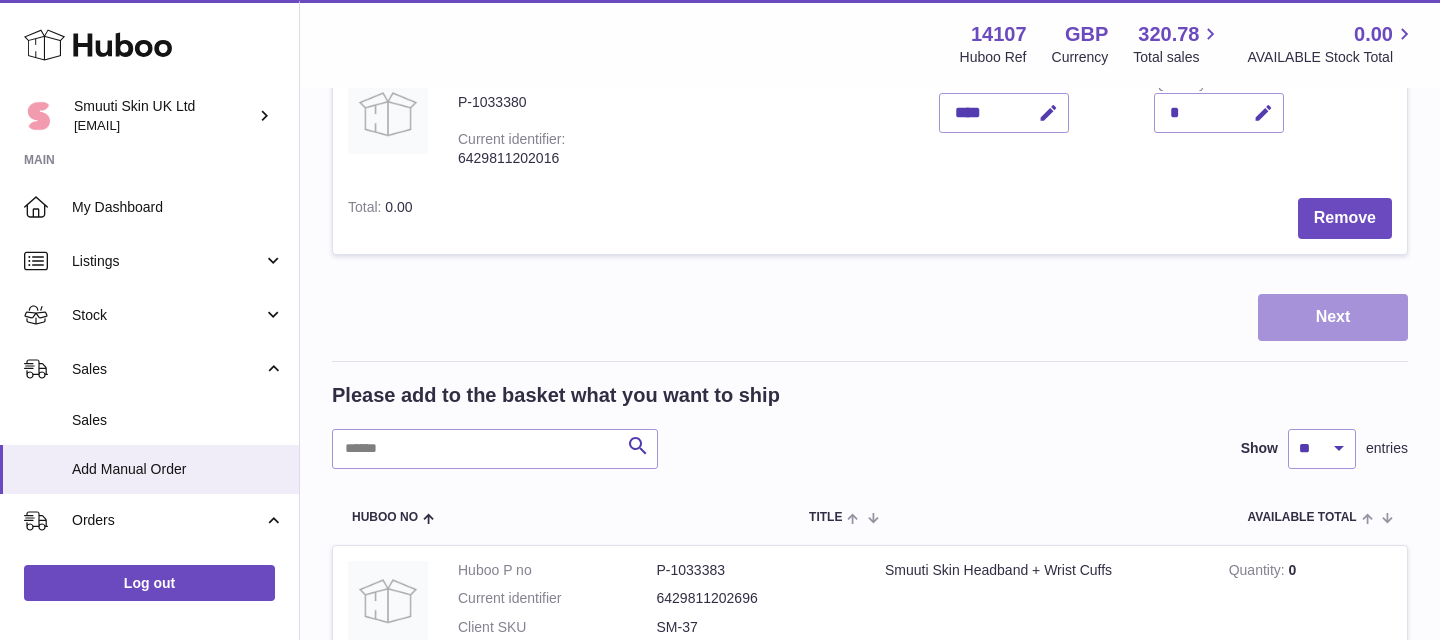 click on "Next" at bounding box center [1333, 317] 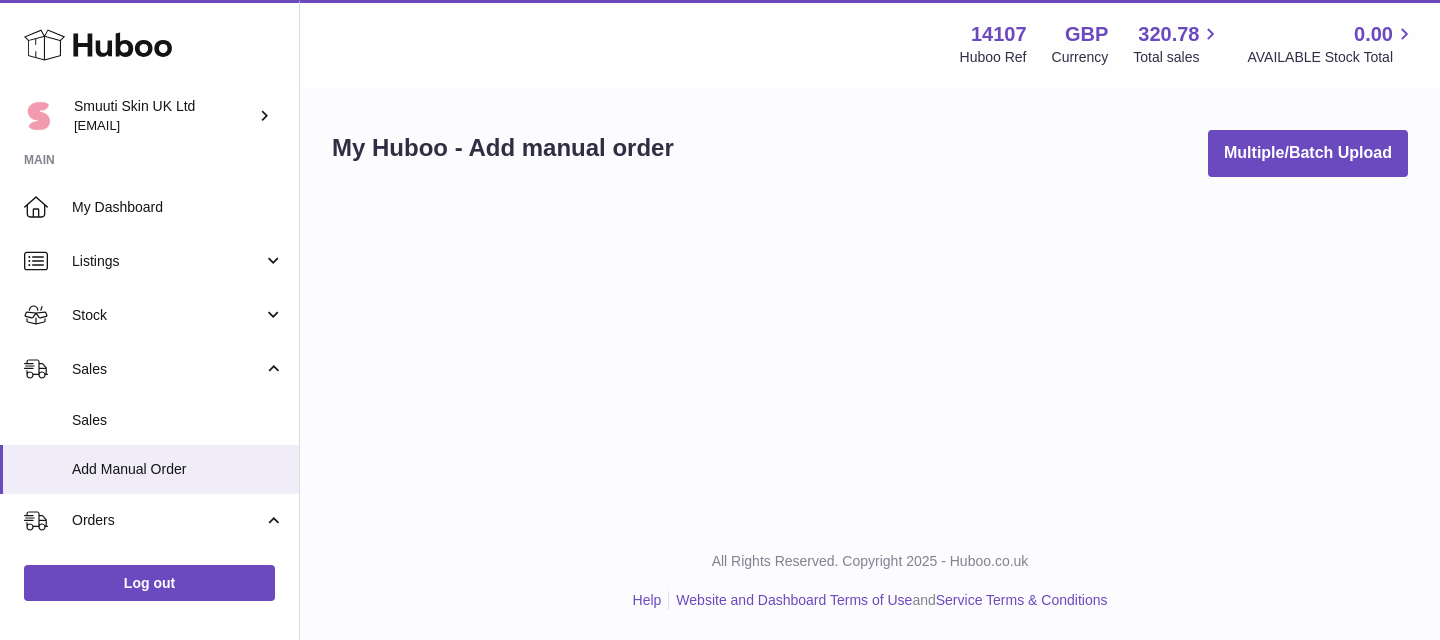 scroll, scrollTop: 0, scrollLeft: 0, axis: both 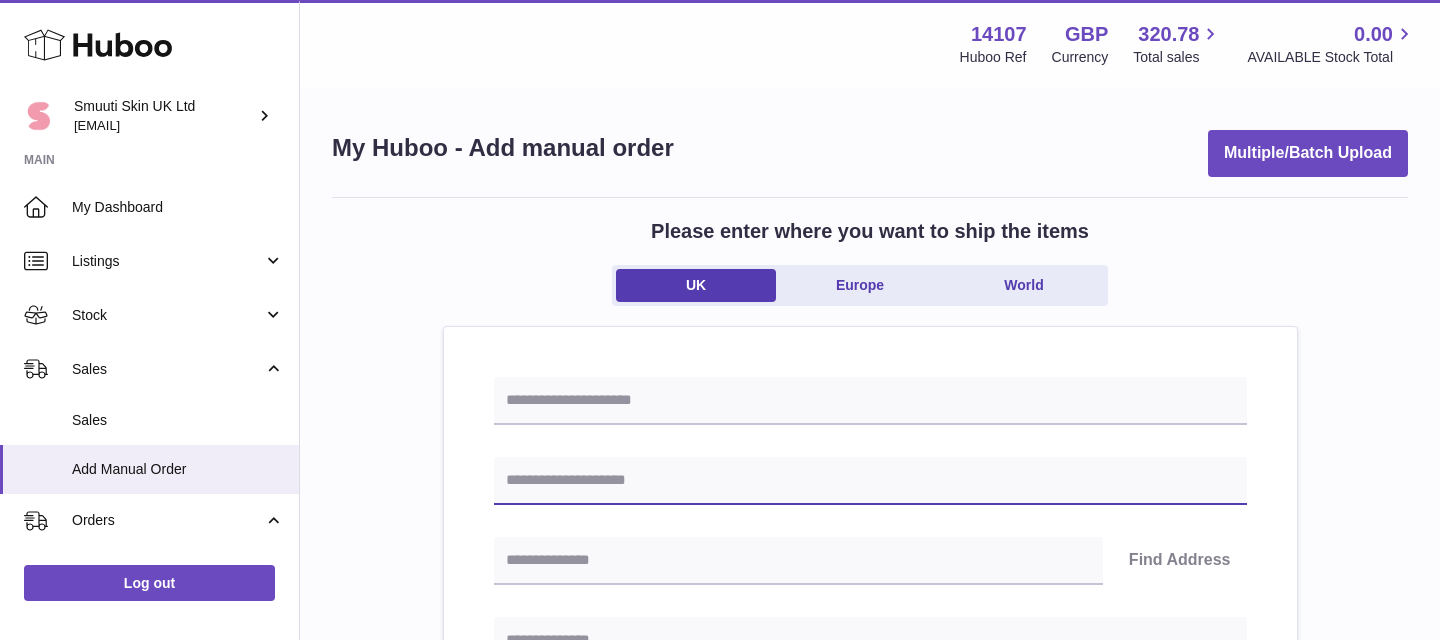 click at bounding box center [870, 481] 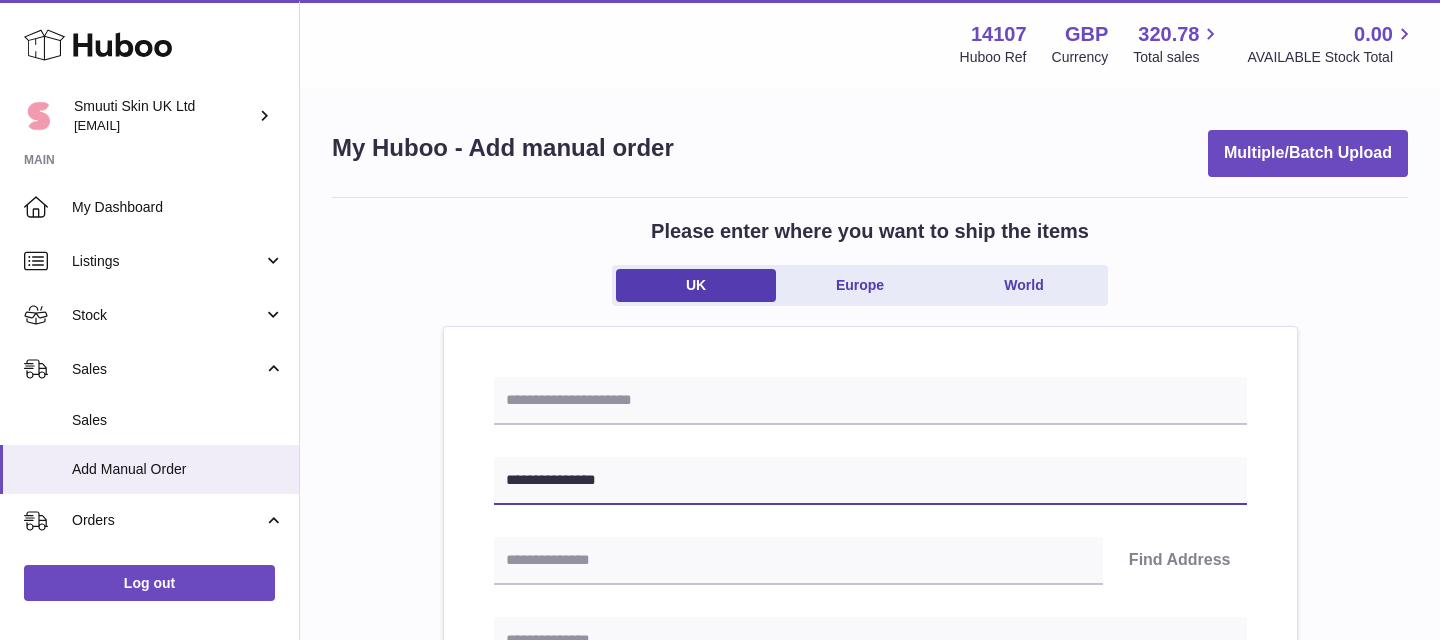 type on "**********" 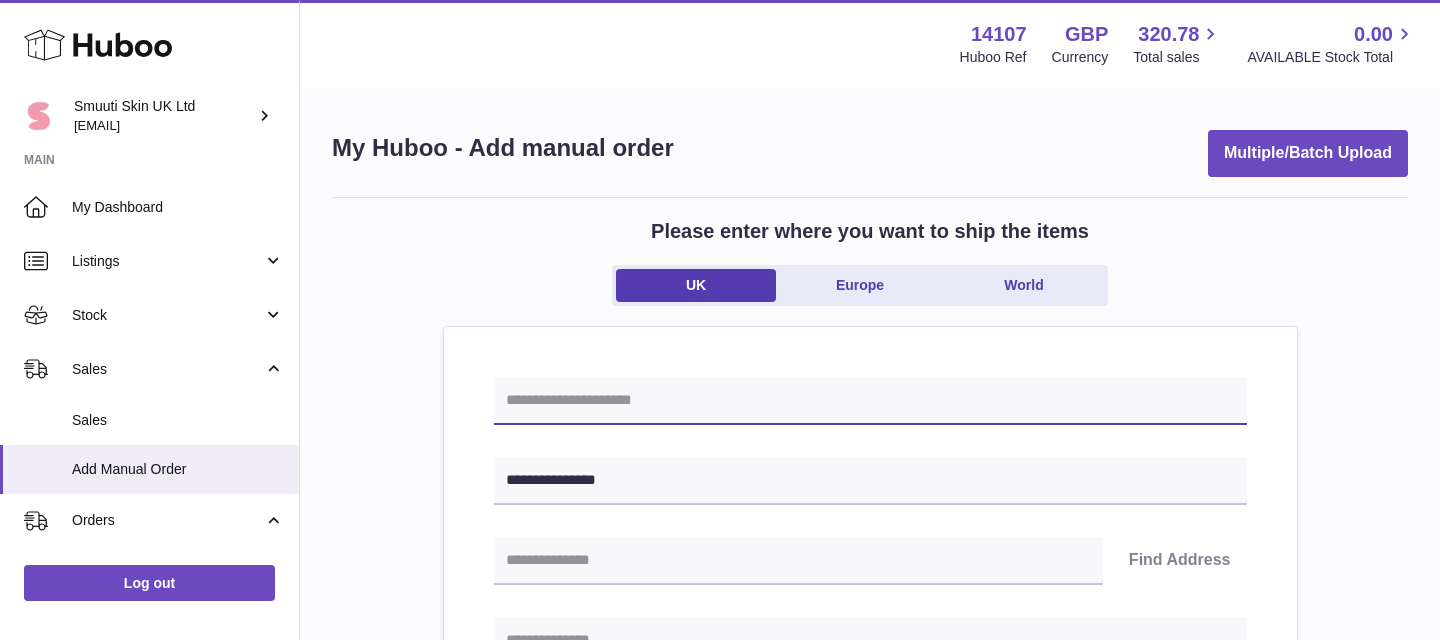 click at bounding box center (870, 401) 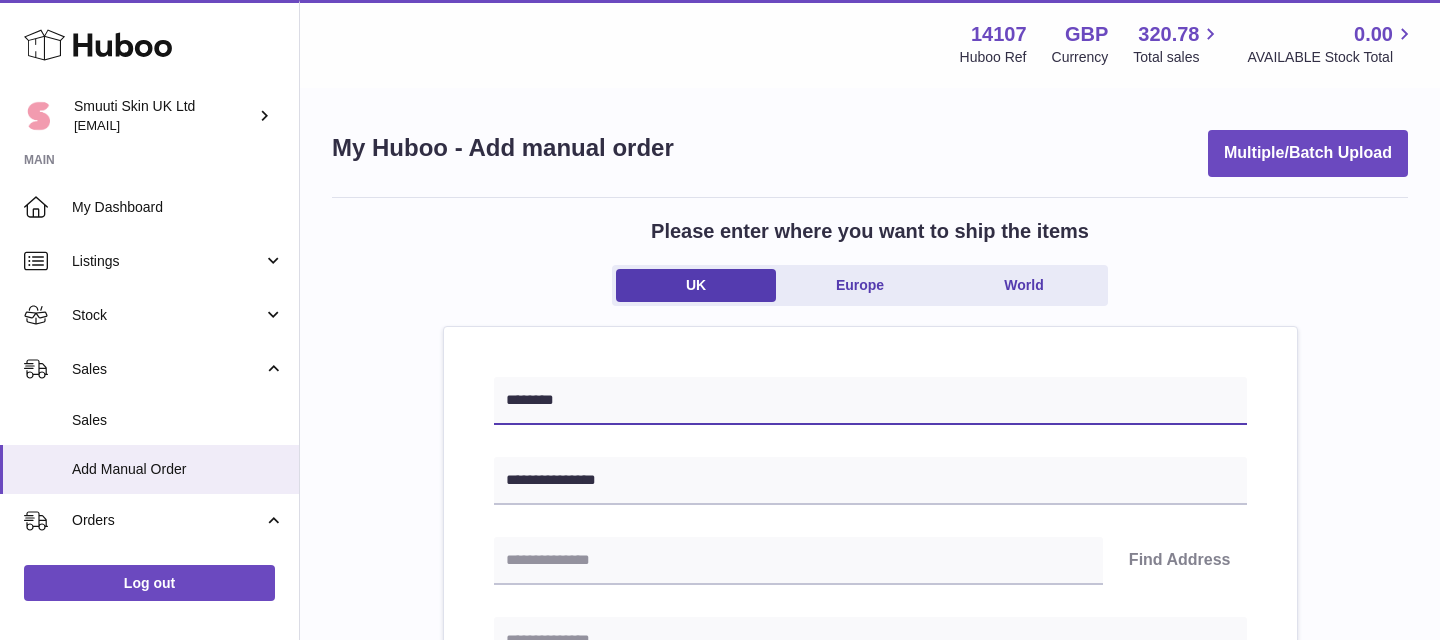 type on "********" 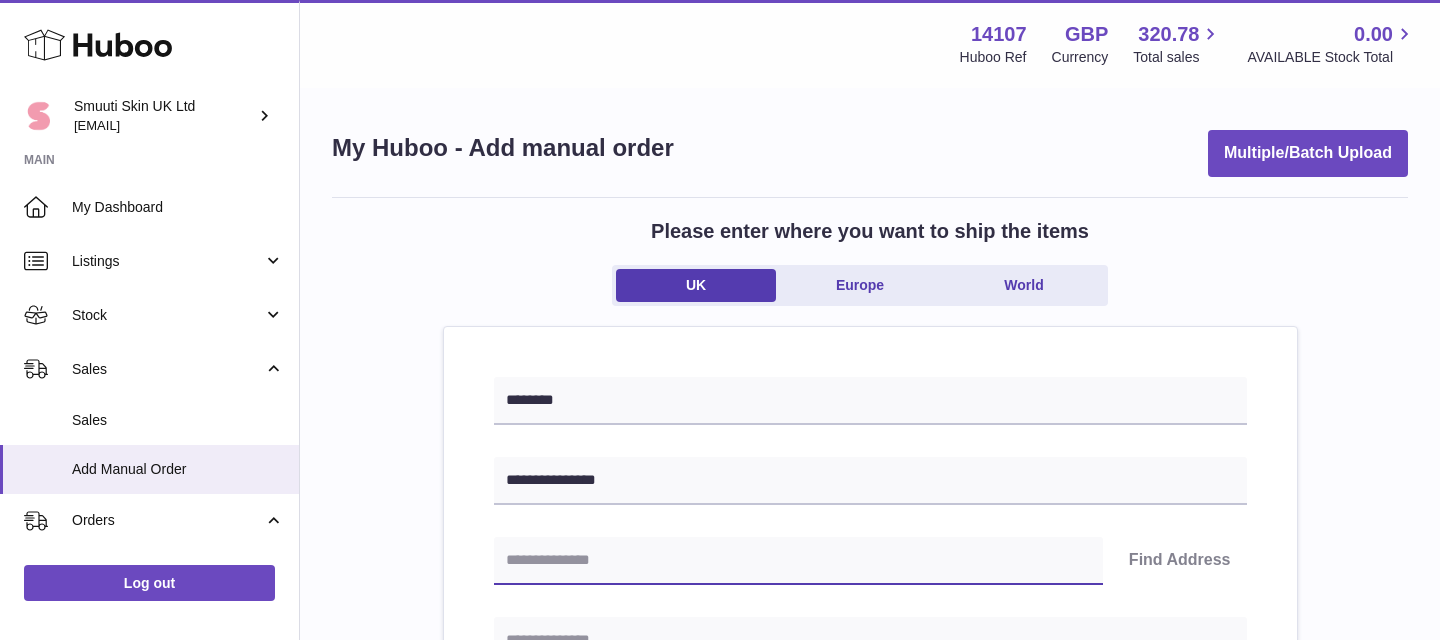 click at bounding box center (798, 561) 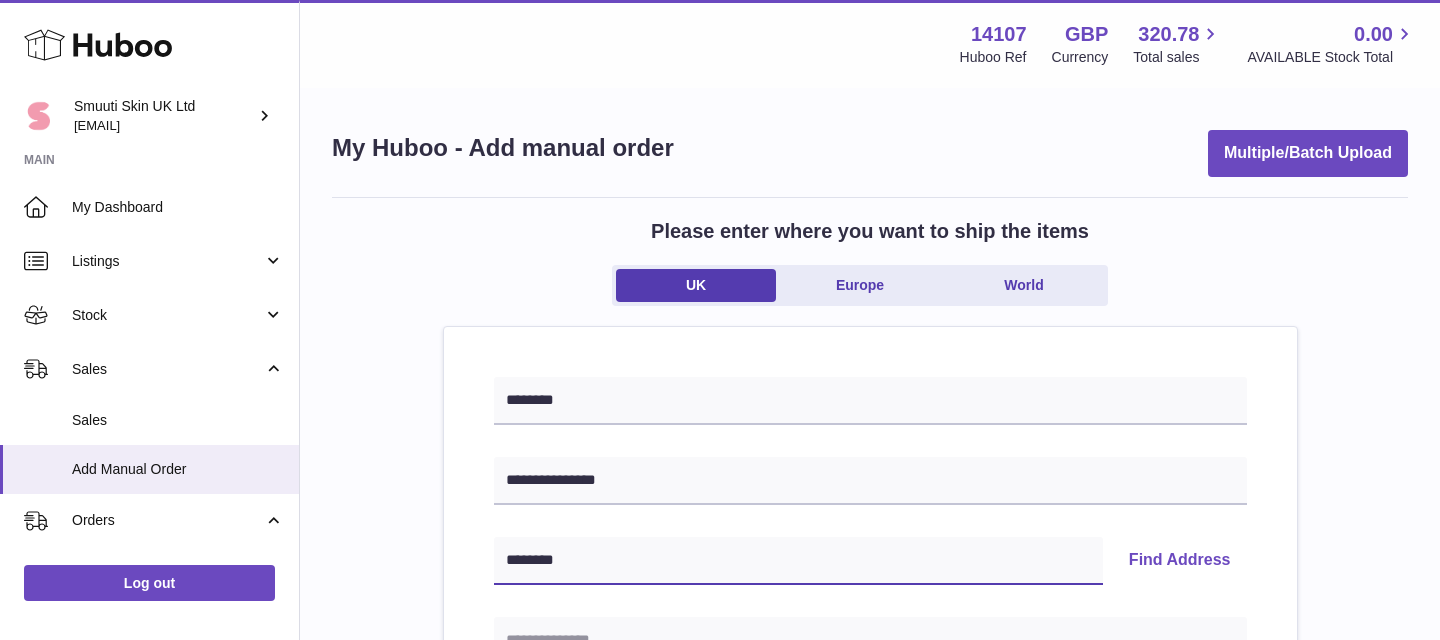 type on "*******" 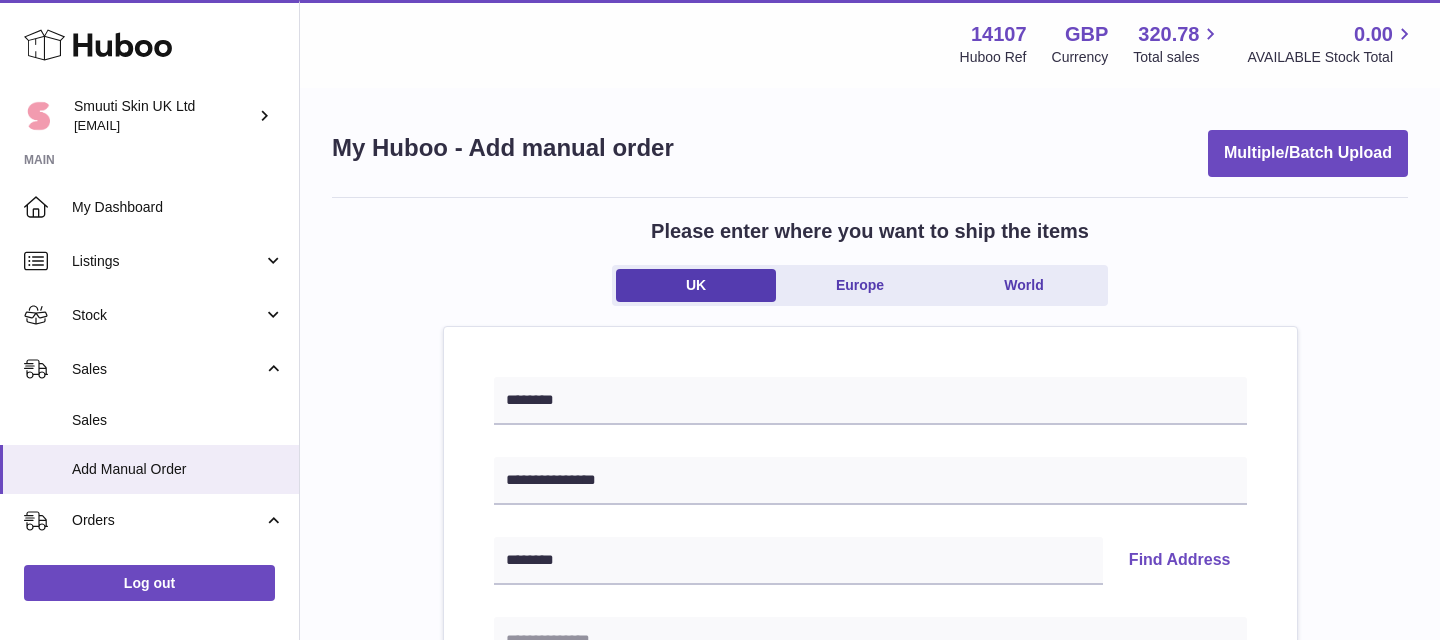 click on "Find Address" at bounding box center (1180, 561) 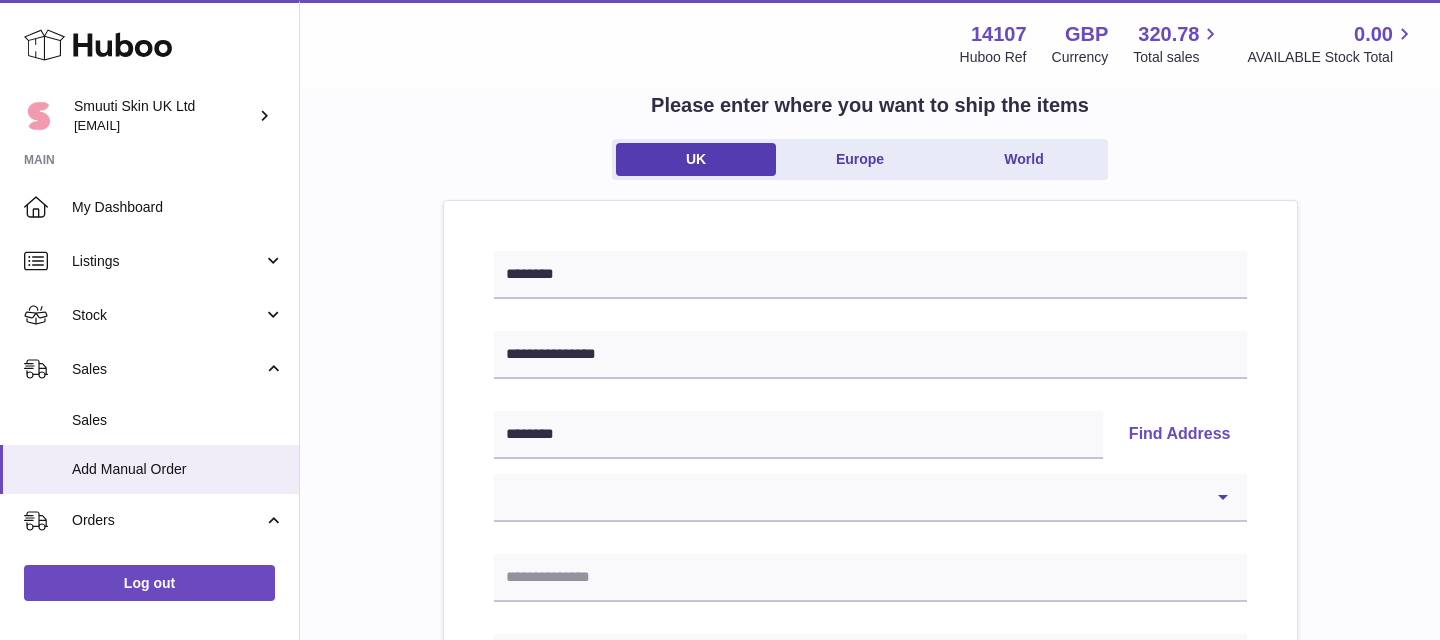 scroll, scrollTop: 154, scrollLeft: 0, axis: vertical 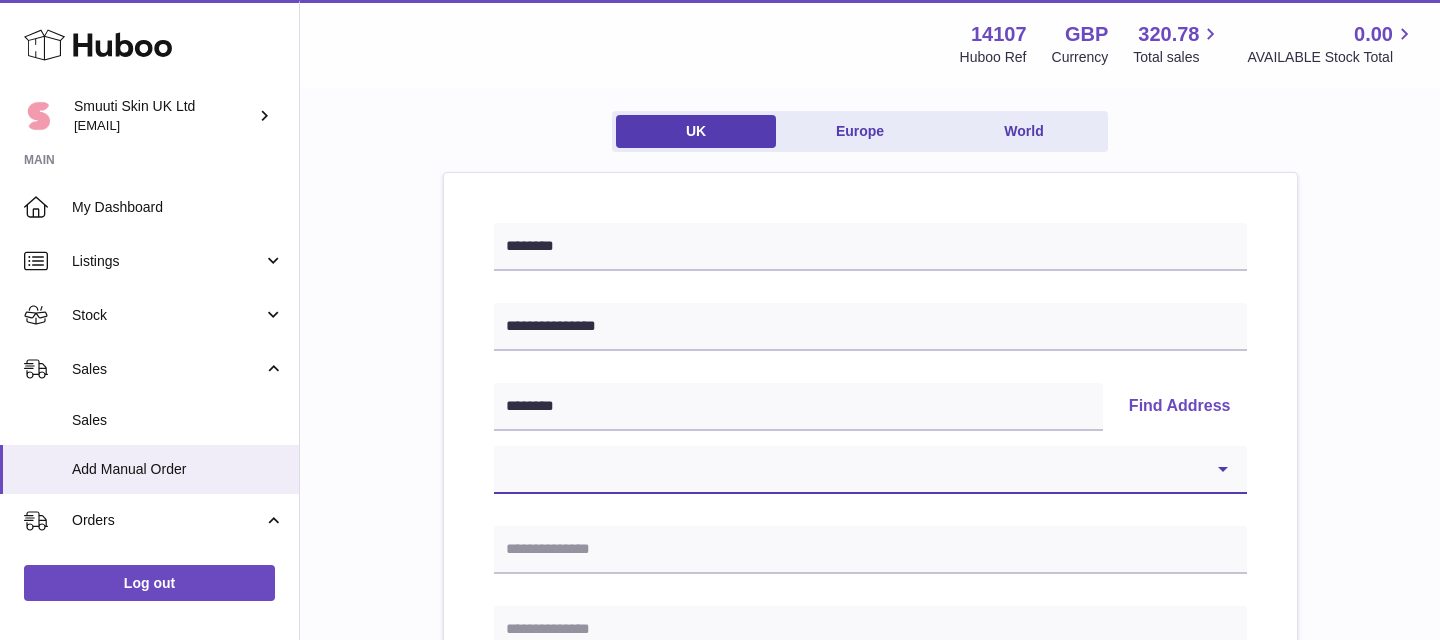 click on "**********" at bounding box center (870, 470) 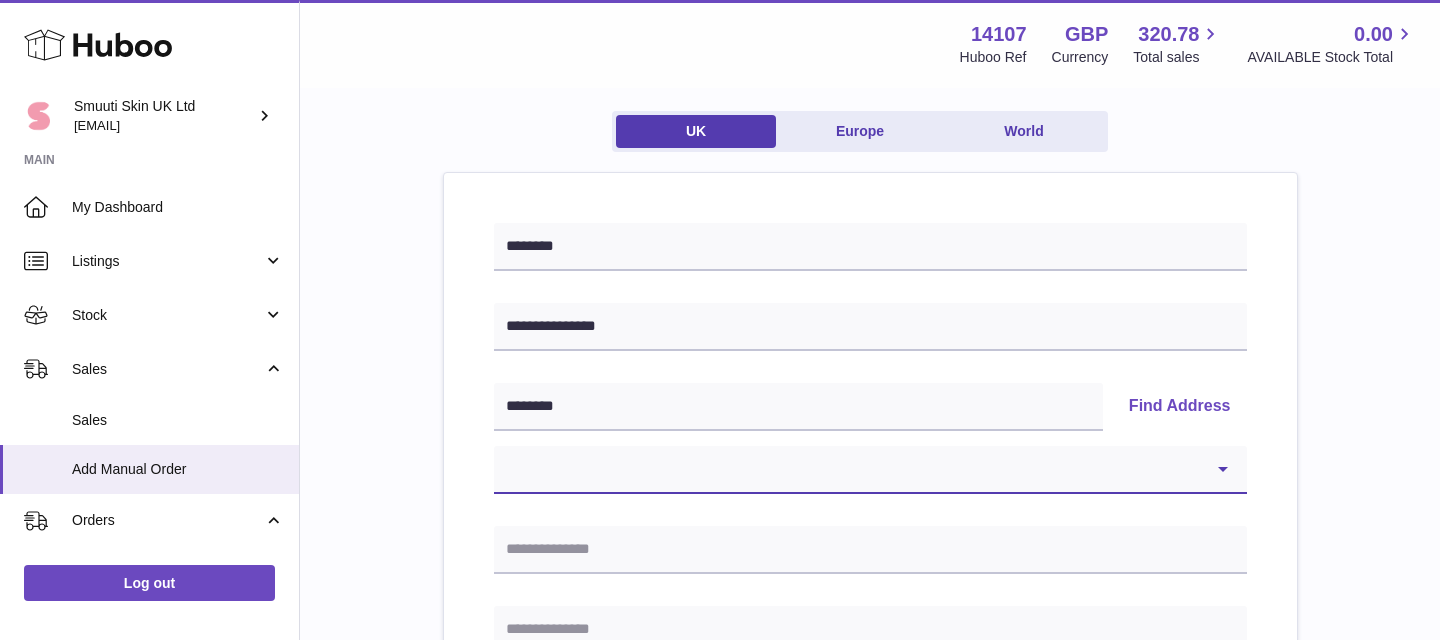 select on "**" 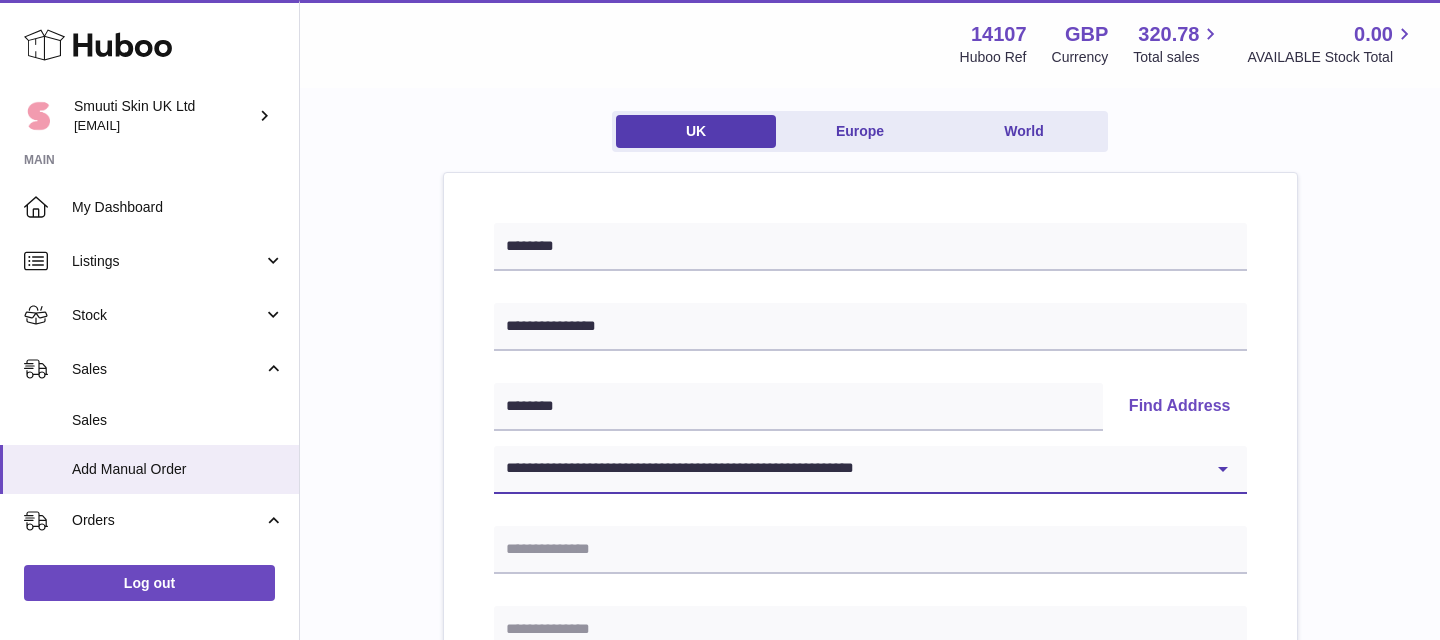 type on "**********" 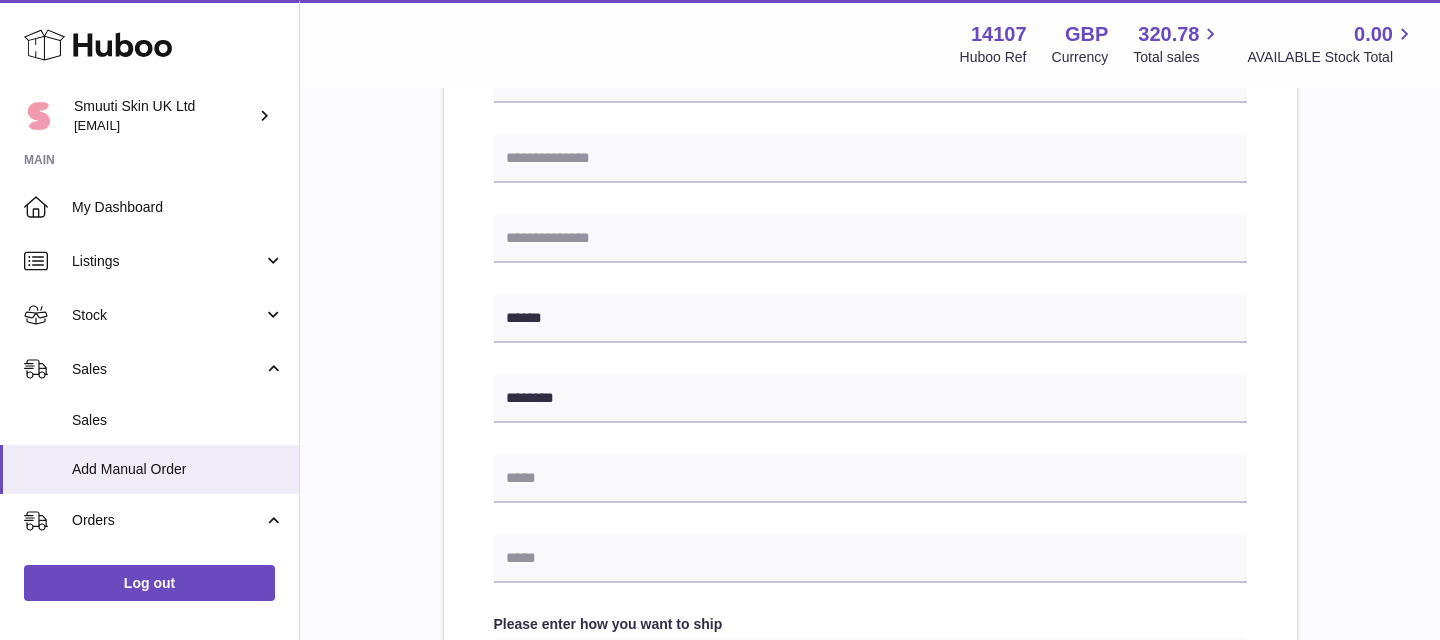scroll, scrollTop: 627, scrollLeft: 0, axis: vertical 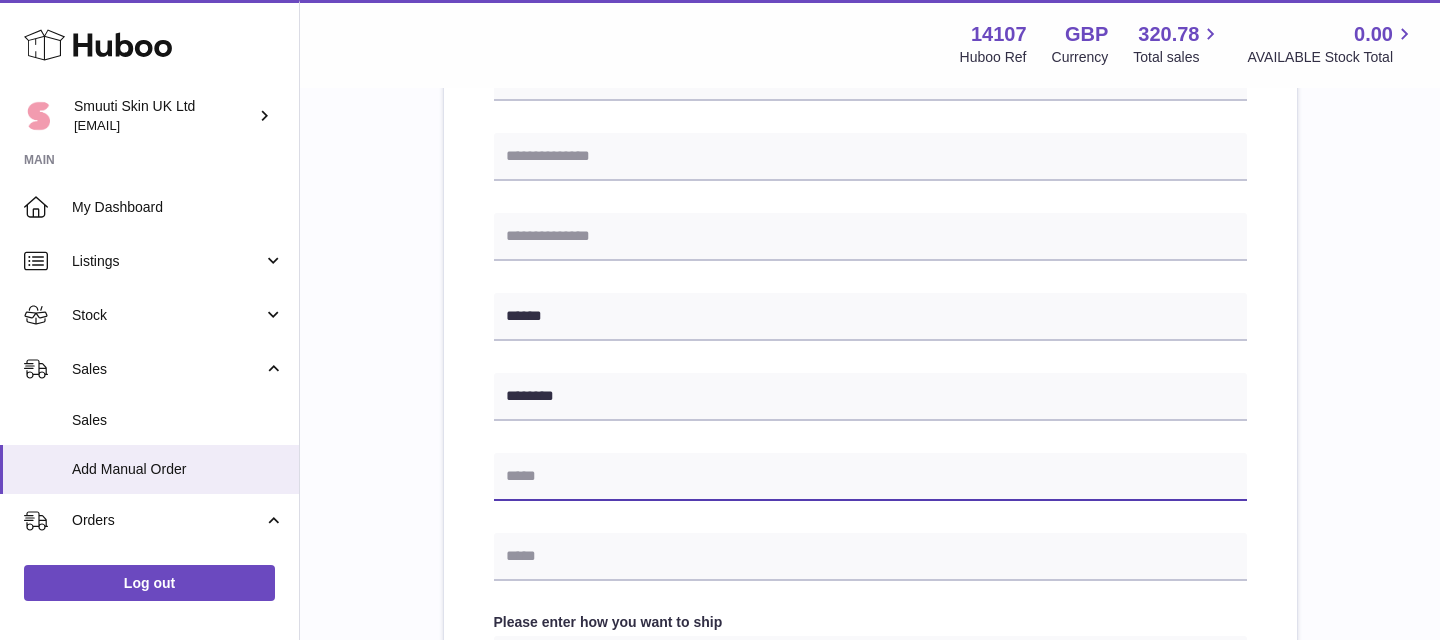 click at bounding box center (870, 477) 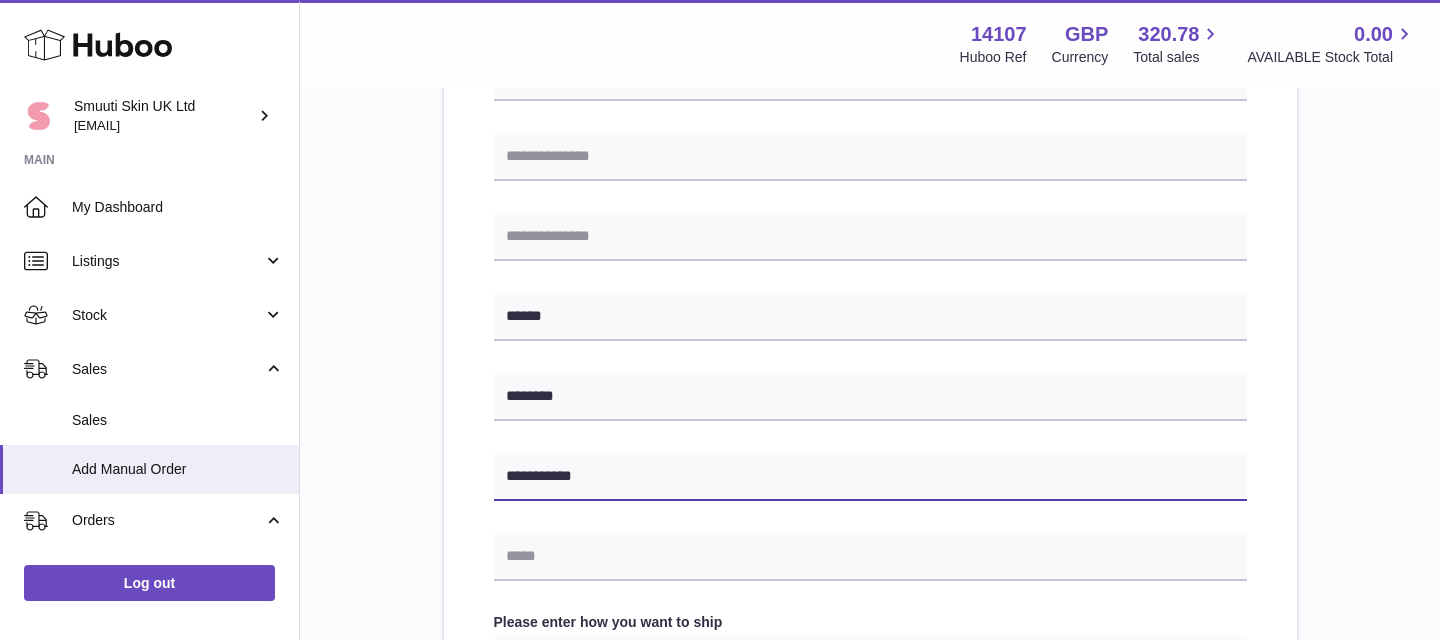 type on "**********" 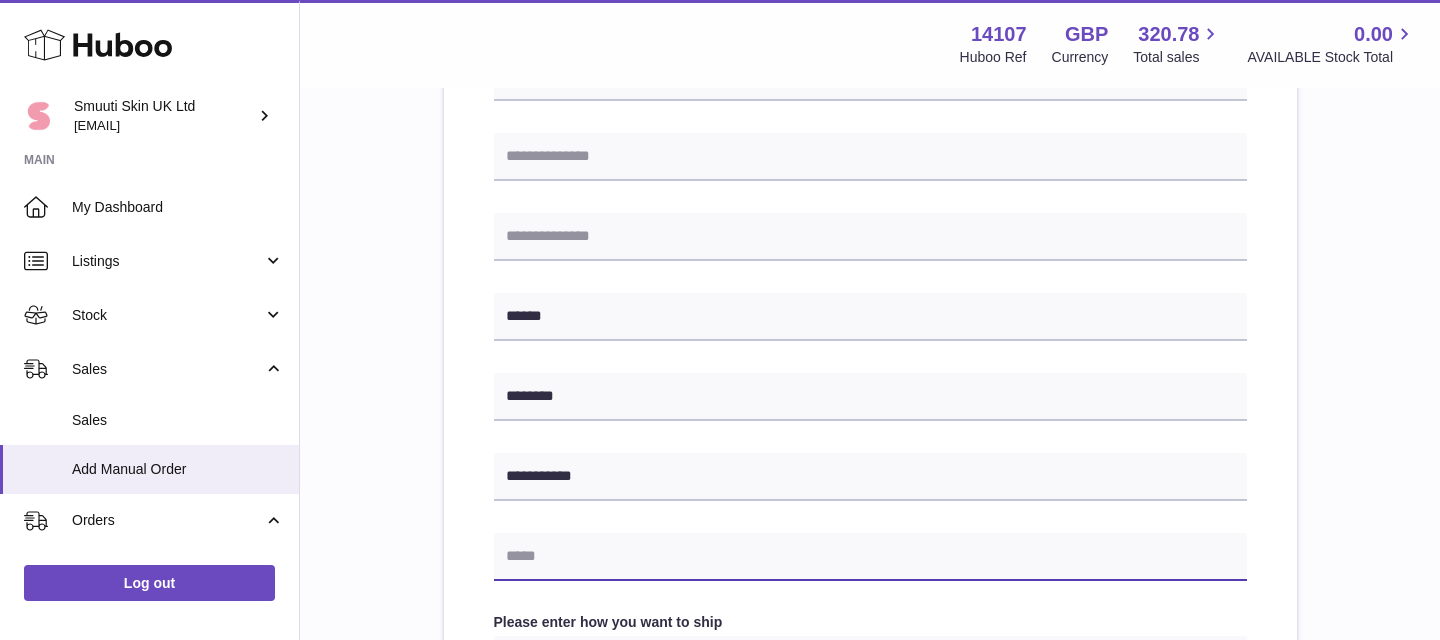 click at bounding box center (870, 557) 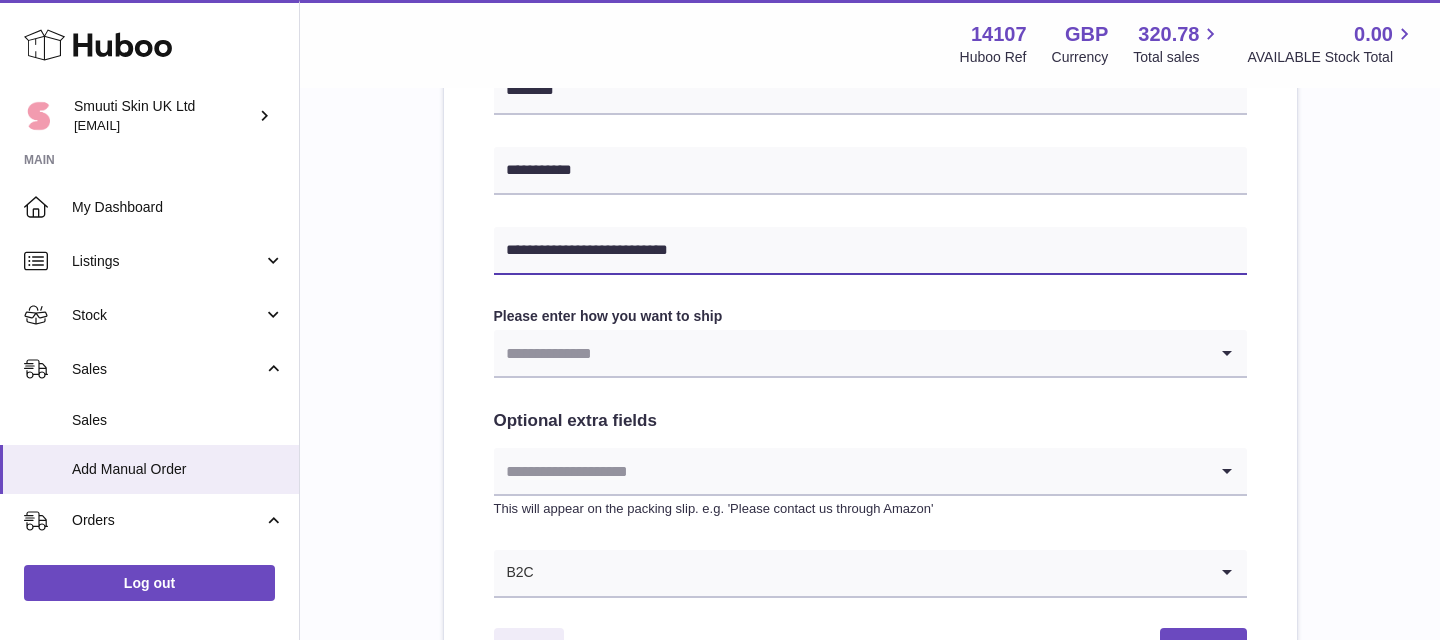 scroll, scrollTop: 961, scrollLeft: 0, axis: vertical 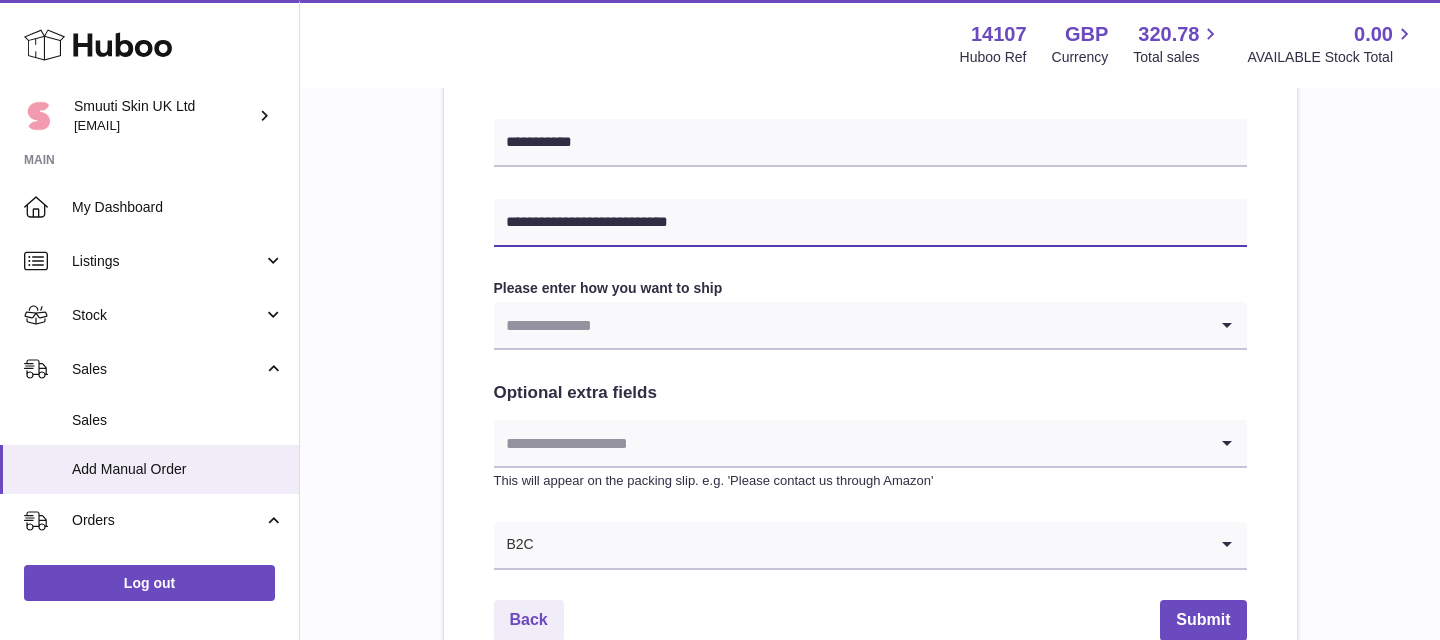 type on "**********" 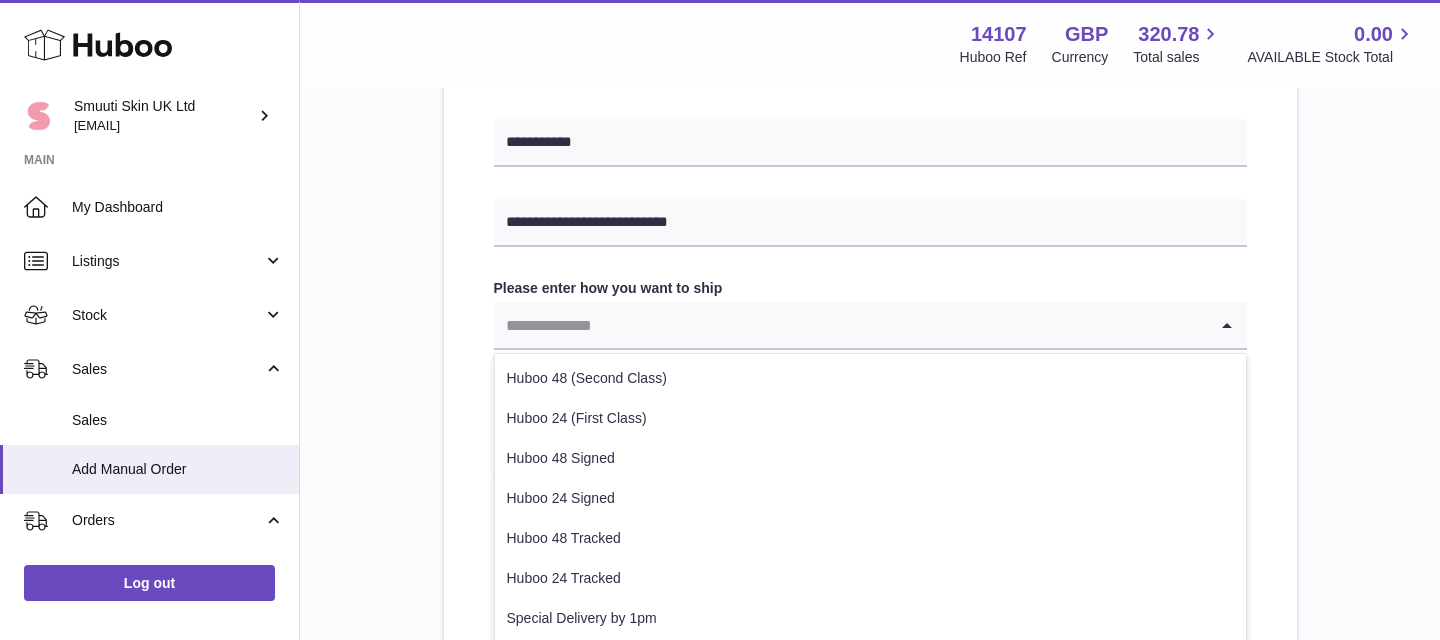click at bounding box center [850, 325] 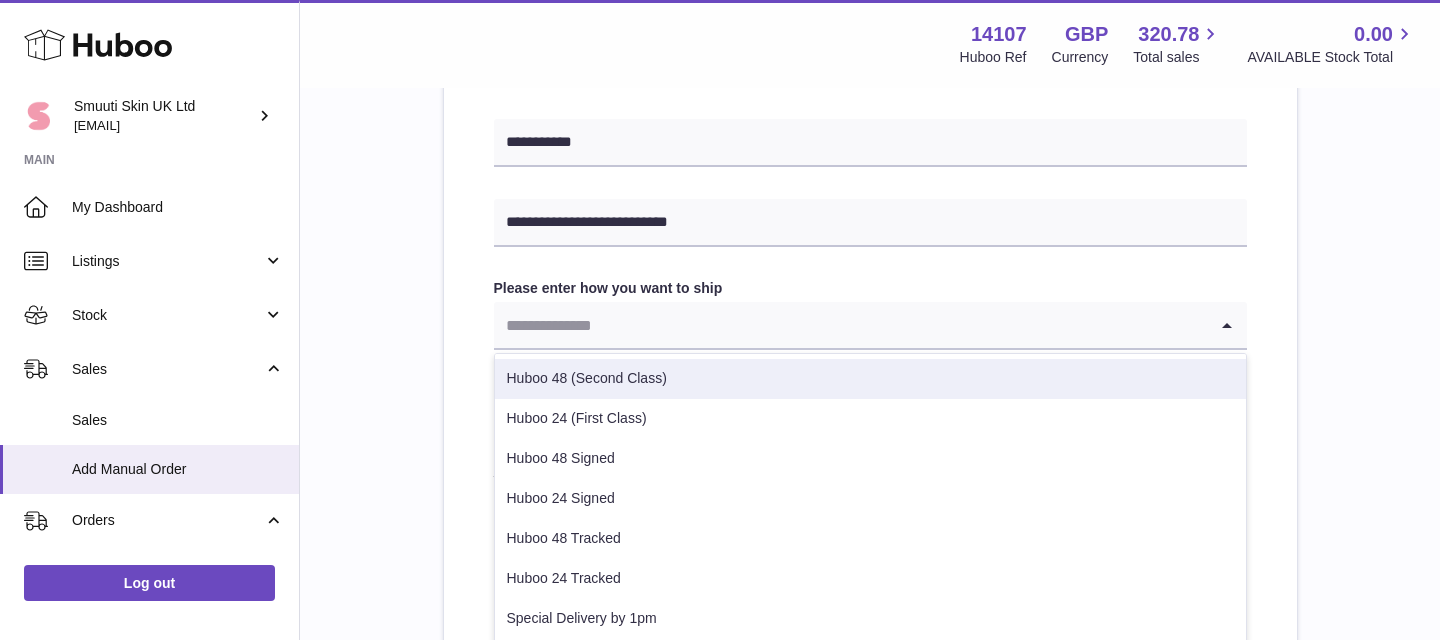 click on "Huboo 48 (Second Class)" at bounding box center (870, 379) 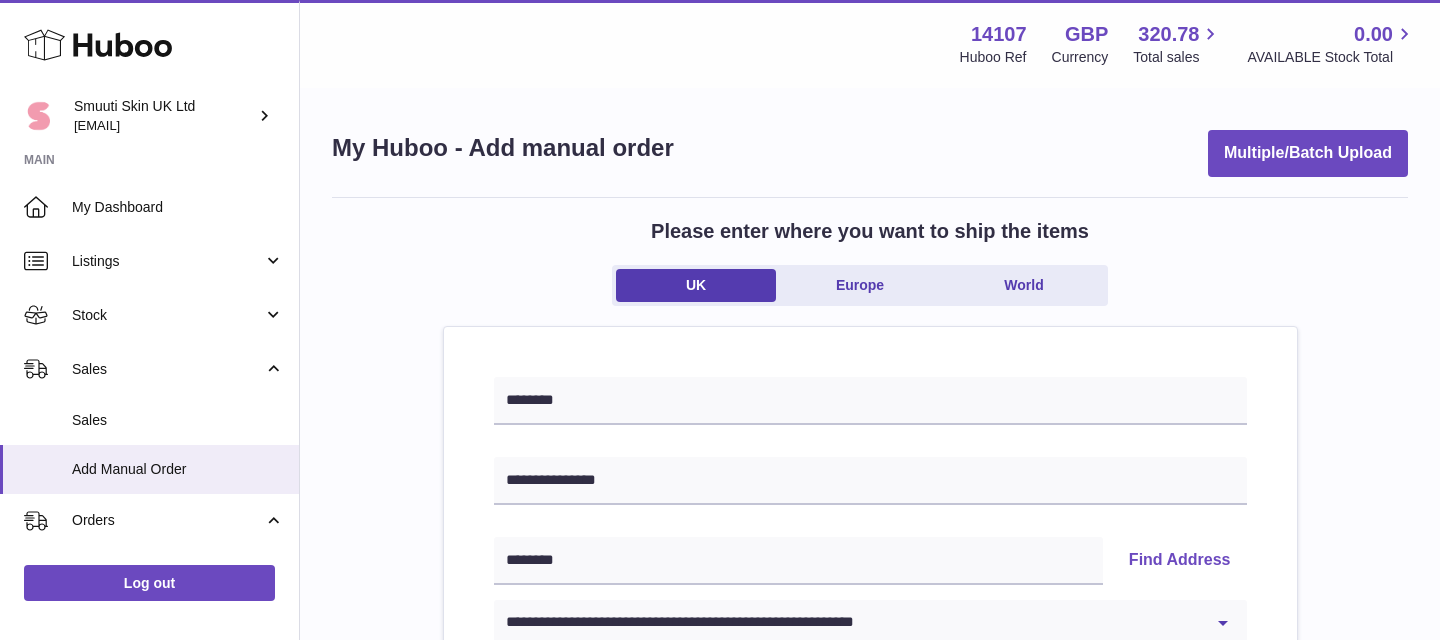 scroll, scrollTop: 1170, scrollLeft: 0, axis: vertical 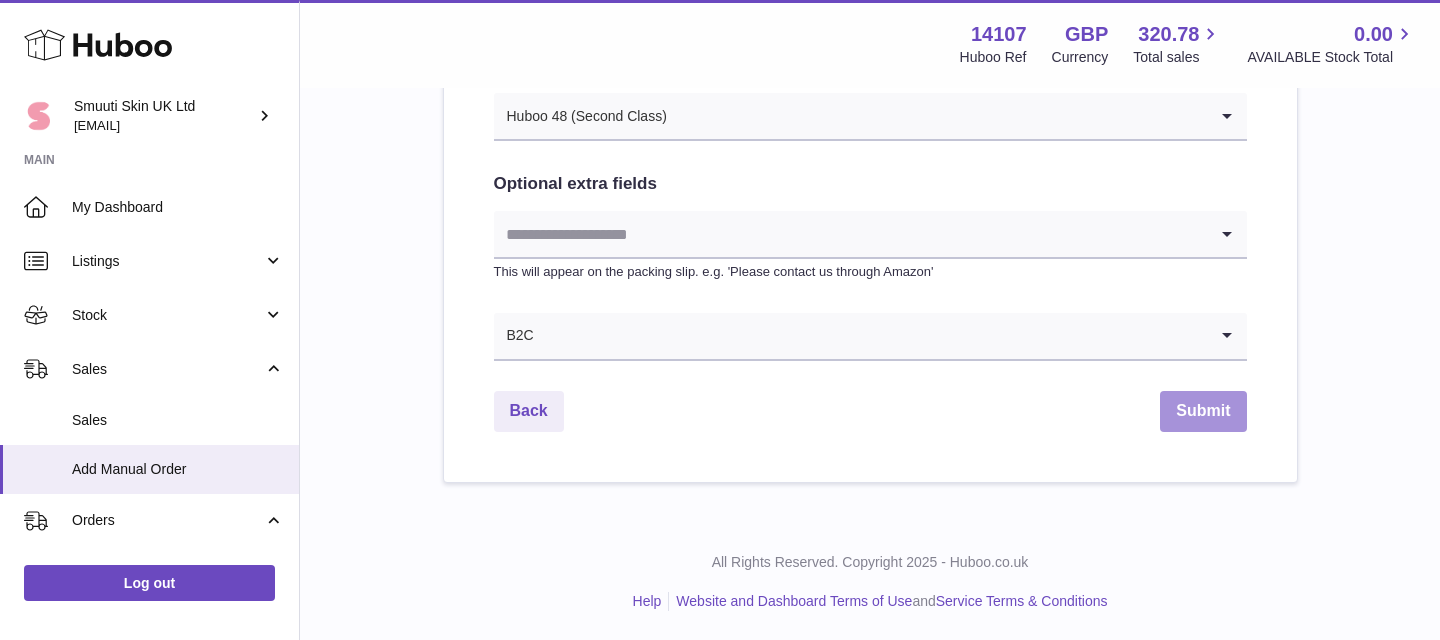 click on "Submit" at bounding box center (1203, 411) 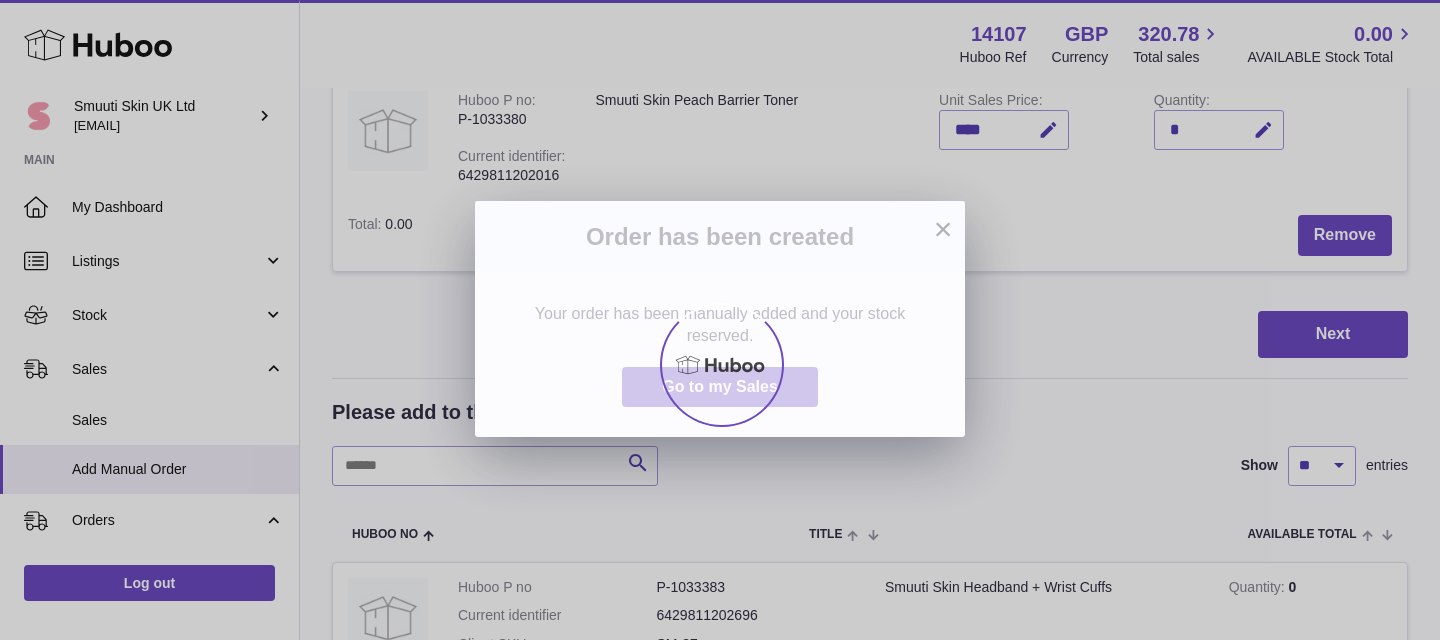 scroll, scrollTop: 0, scrollLeft: 0, axis: both 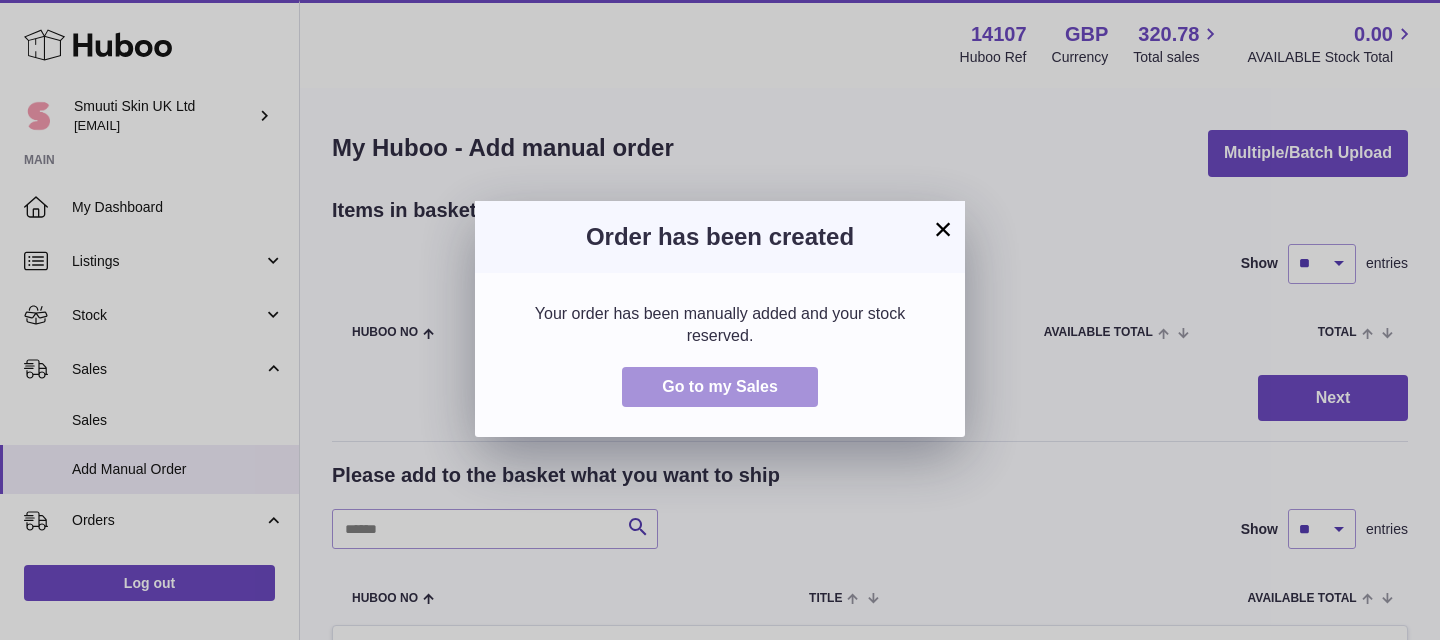 click on "Go to my Sales" at bounding box center [720, 387] 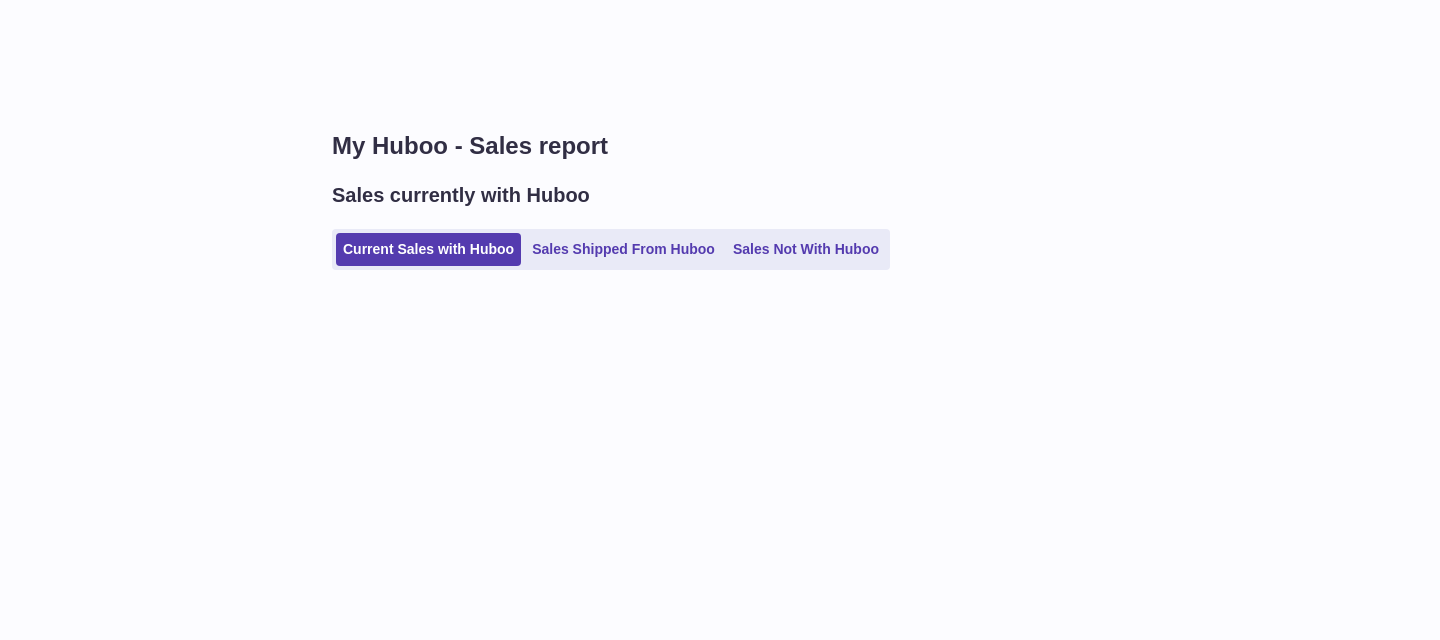 scroll, scrollTop: 0, scrollLeft: 0, axis: both 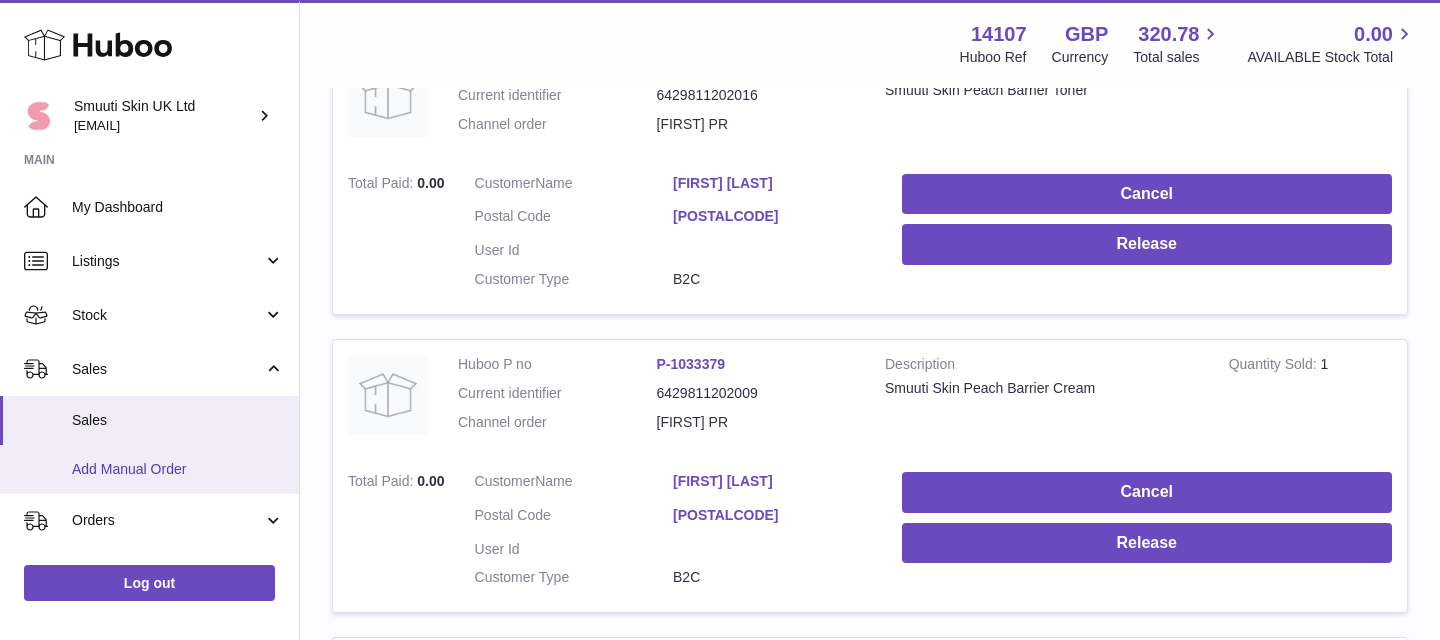 click on "Add Manual Order" at bounding box center (178, 469) 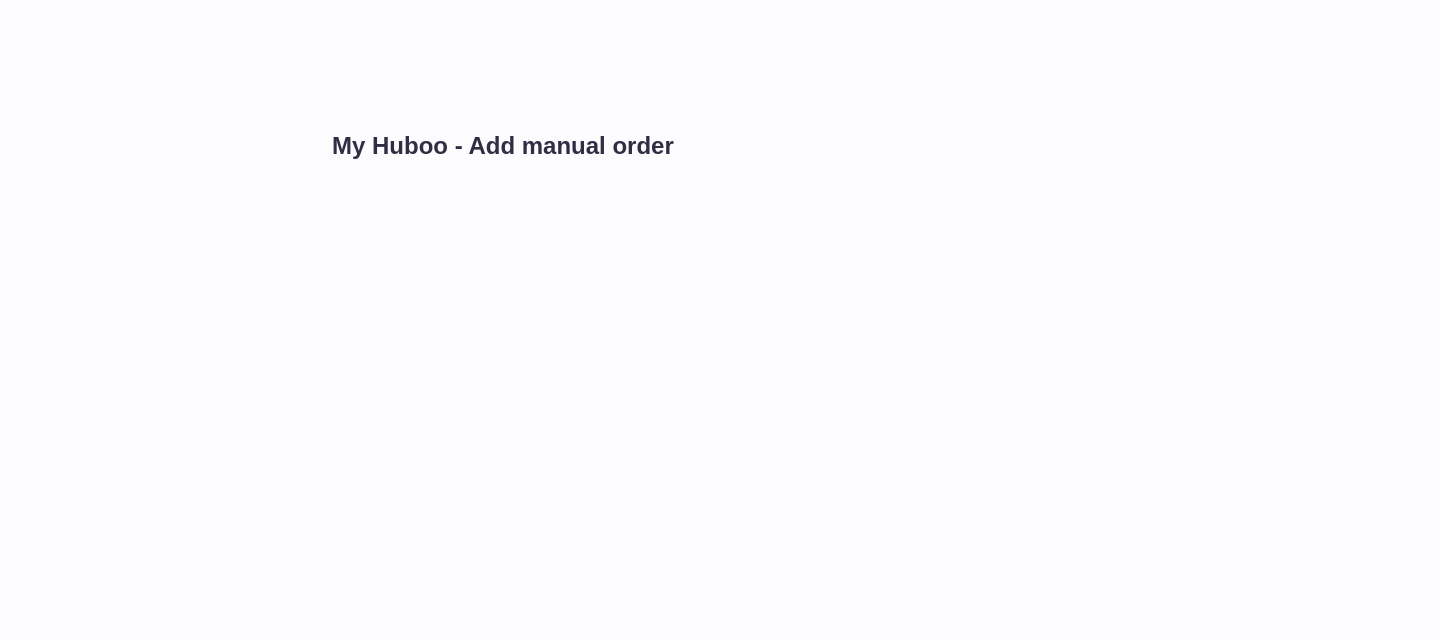 scroll, scrollTop: 0, scrollLeft: 0, axis: both 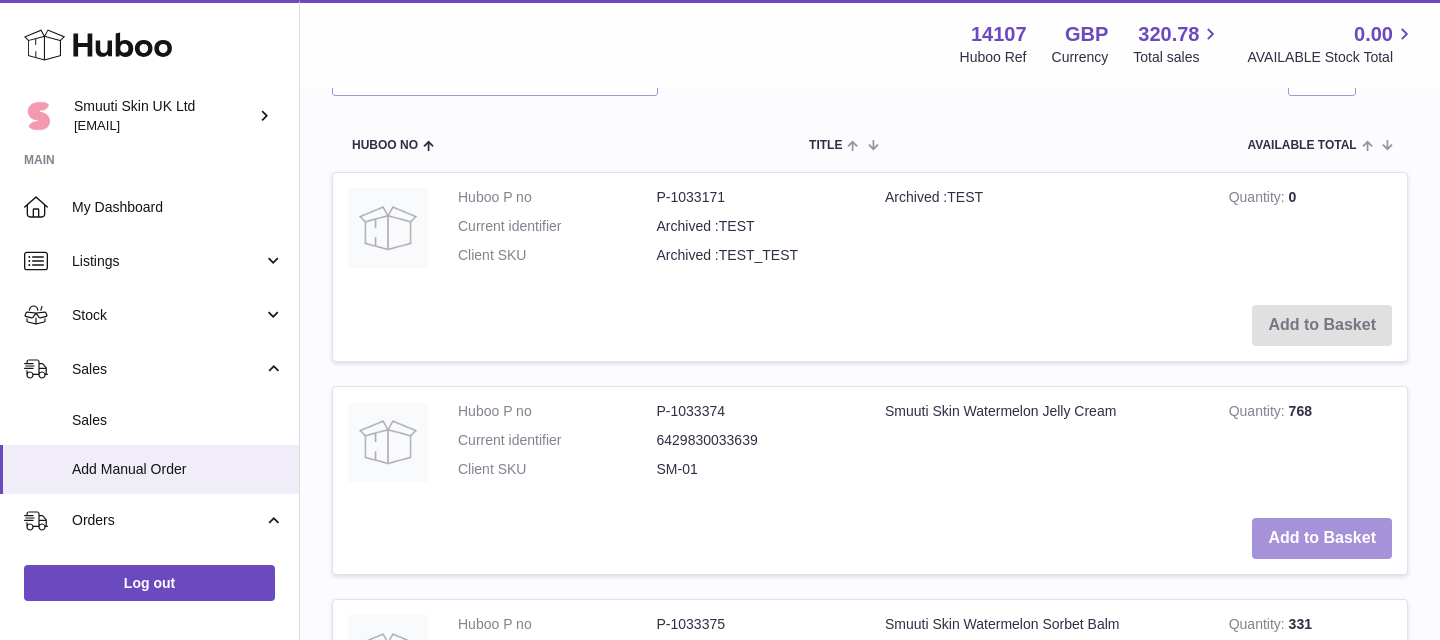 click on "Add to Basket" at bounding box center [1322, 538] 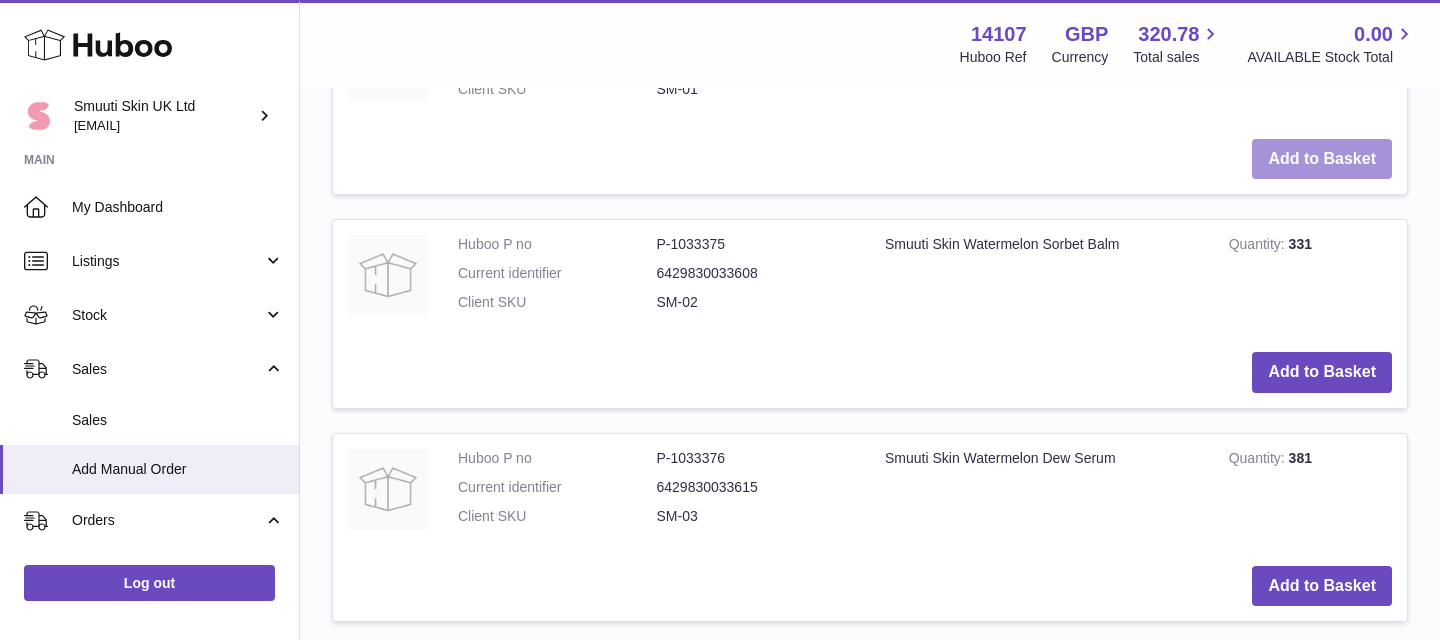 scroll, scrollTop: 1062, scrollLeft: 0, axis: vertical 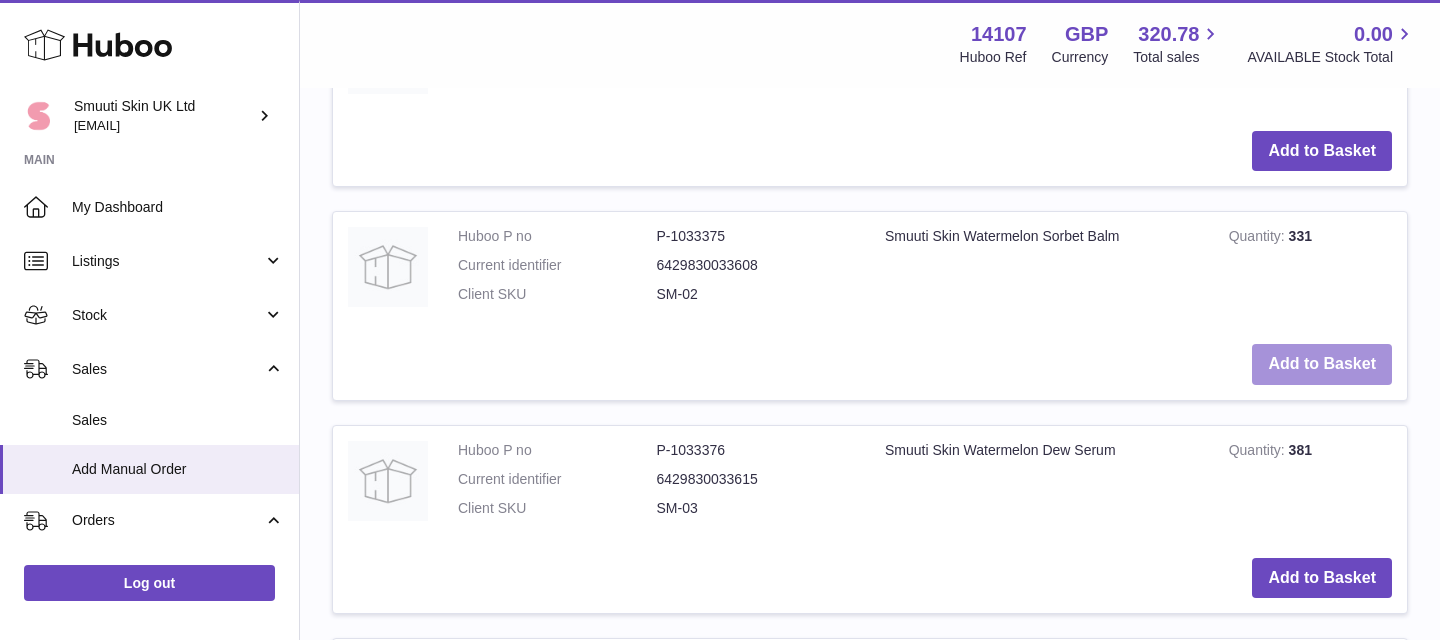 click on "Add to Basket" at bounding box center (1322, 364) 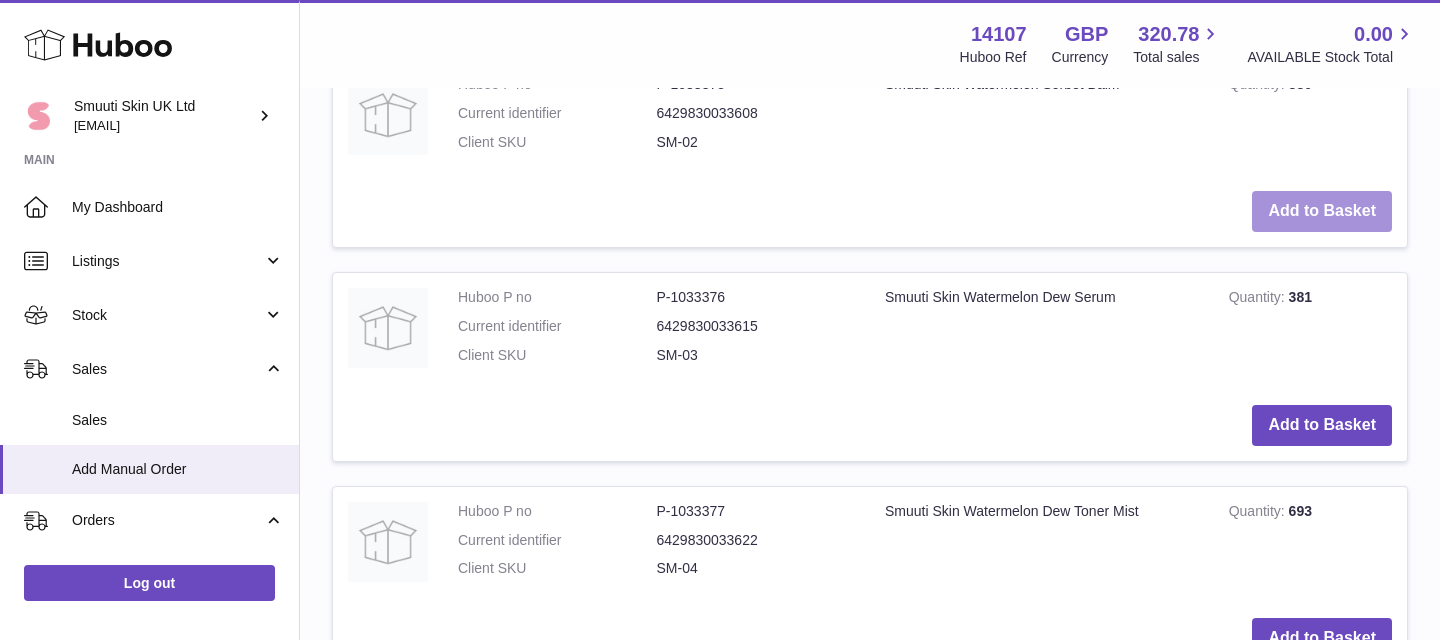 scroll, scrollTop: 1469, scrollLeft: 0, axis: vertical 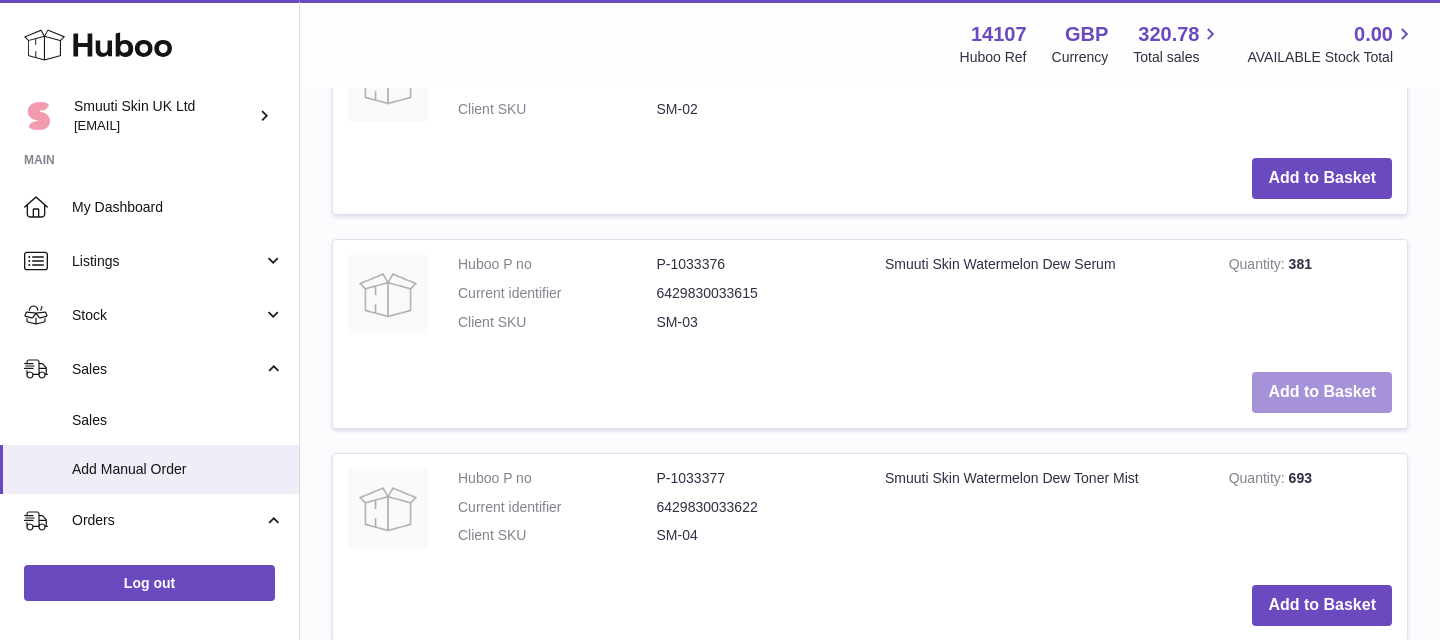 click on "Add to Basket" at bounding box center [1322, 392] 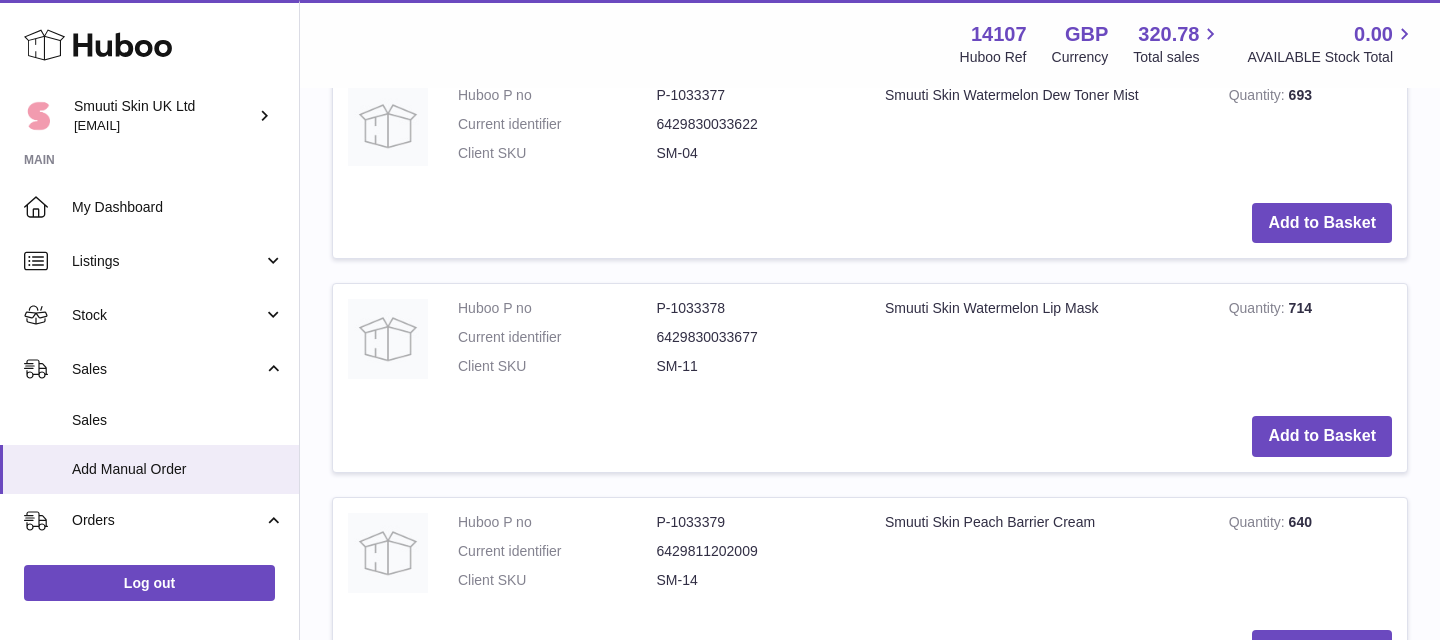 scroll, scrollTop: 2107, scrollLeft: 0, axis: vertical 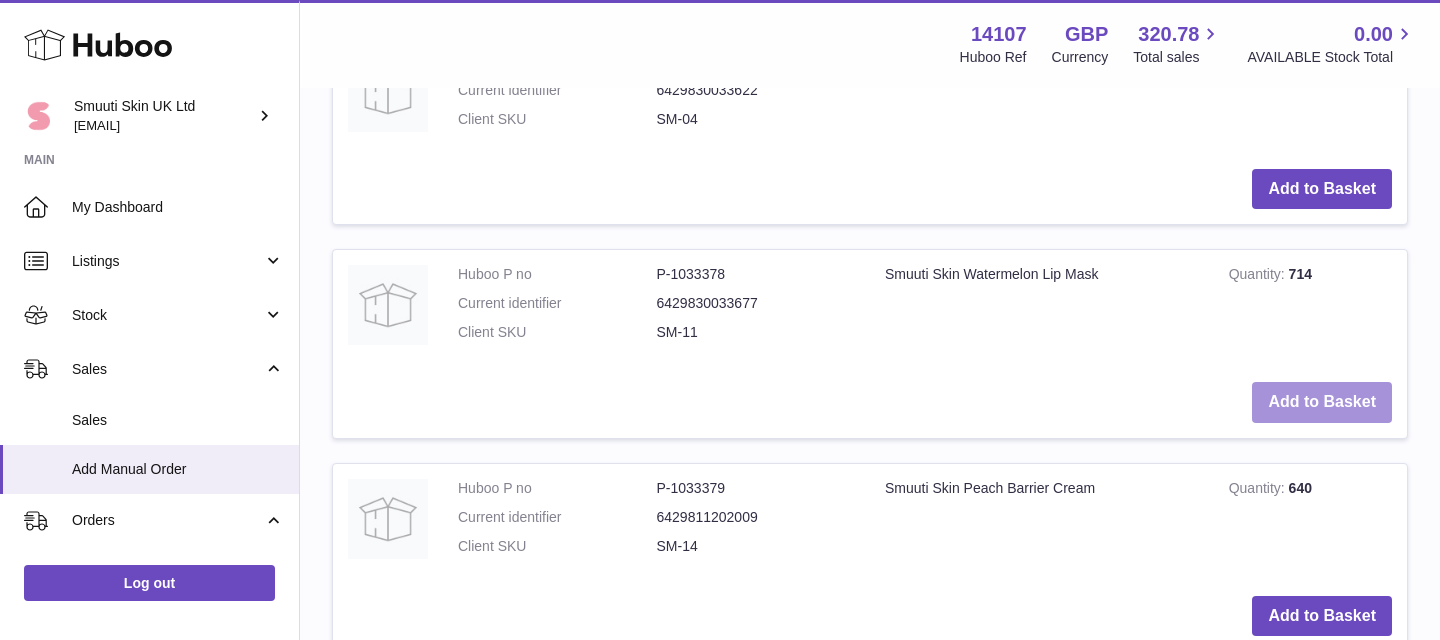 click on "Add to Basket" at bounding box center (1322, 402) 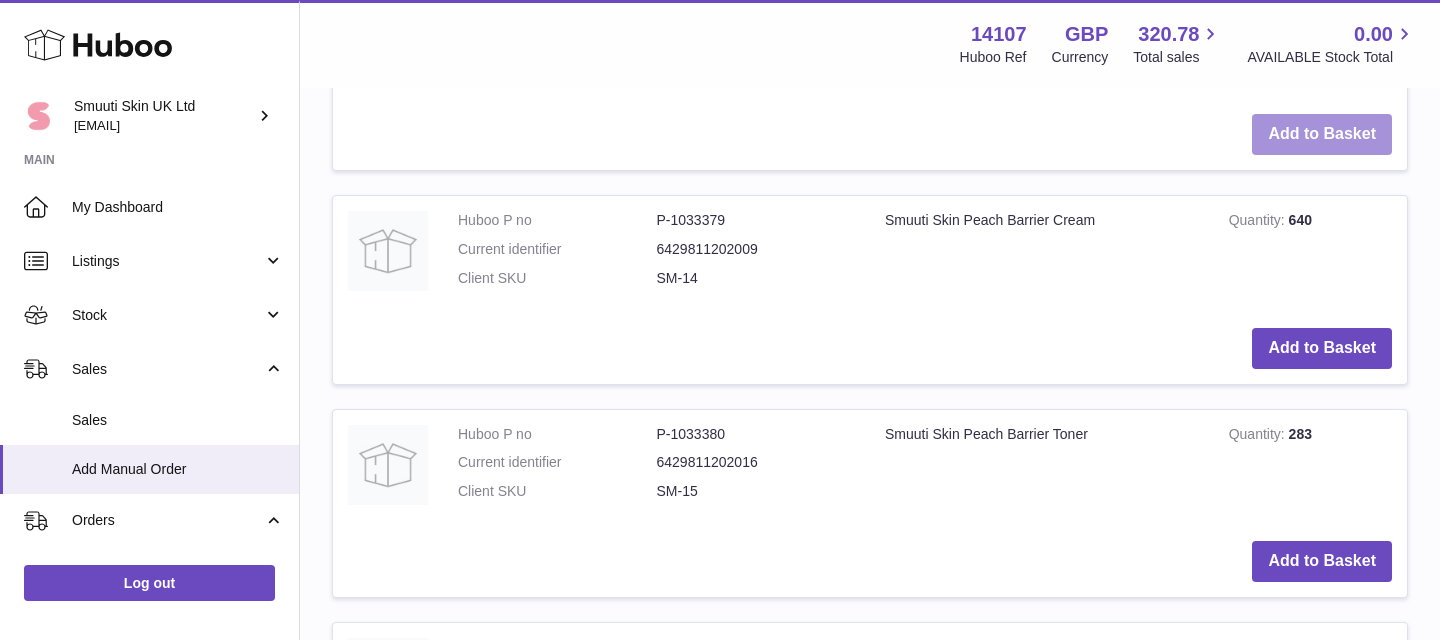 scroll, scrollTop: 2604, scrollLeft: 0, axis: vertical 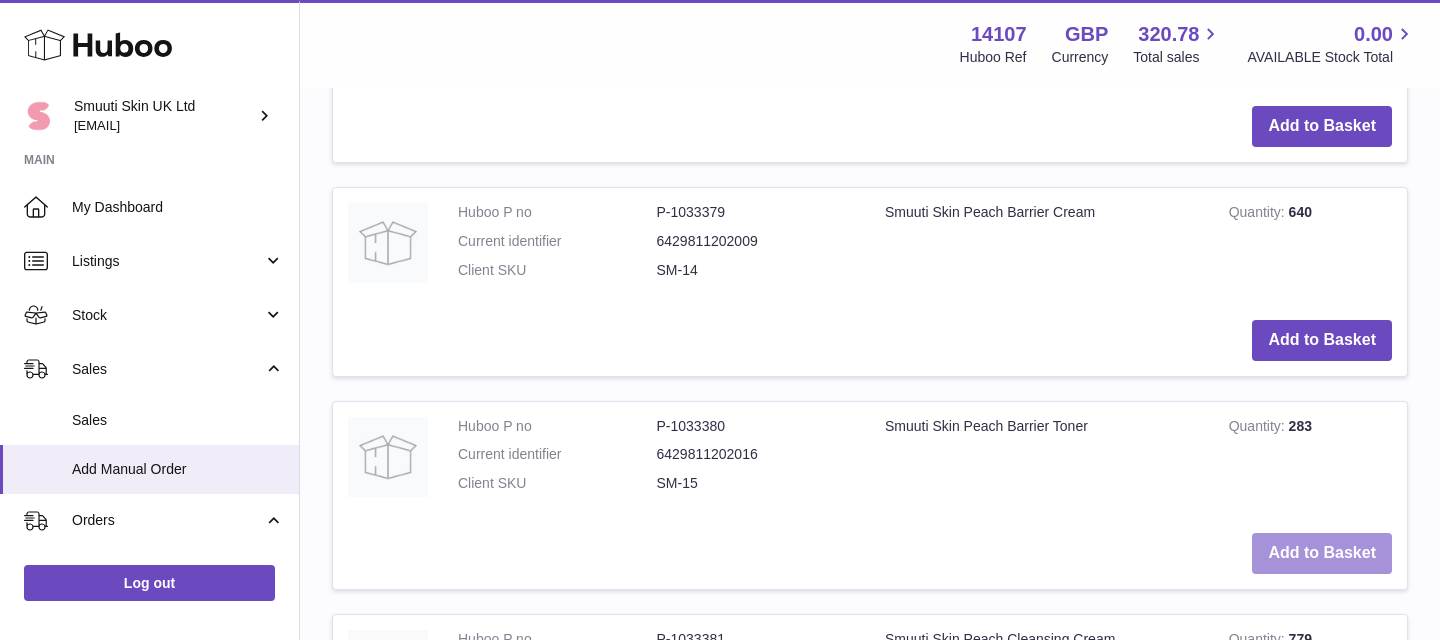 click on "Add to Basket" at bounding box center (1322, 553) 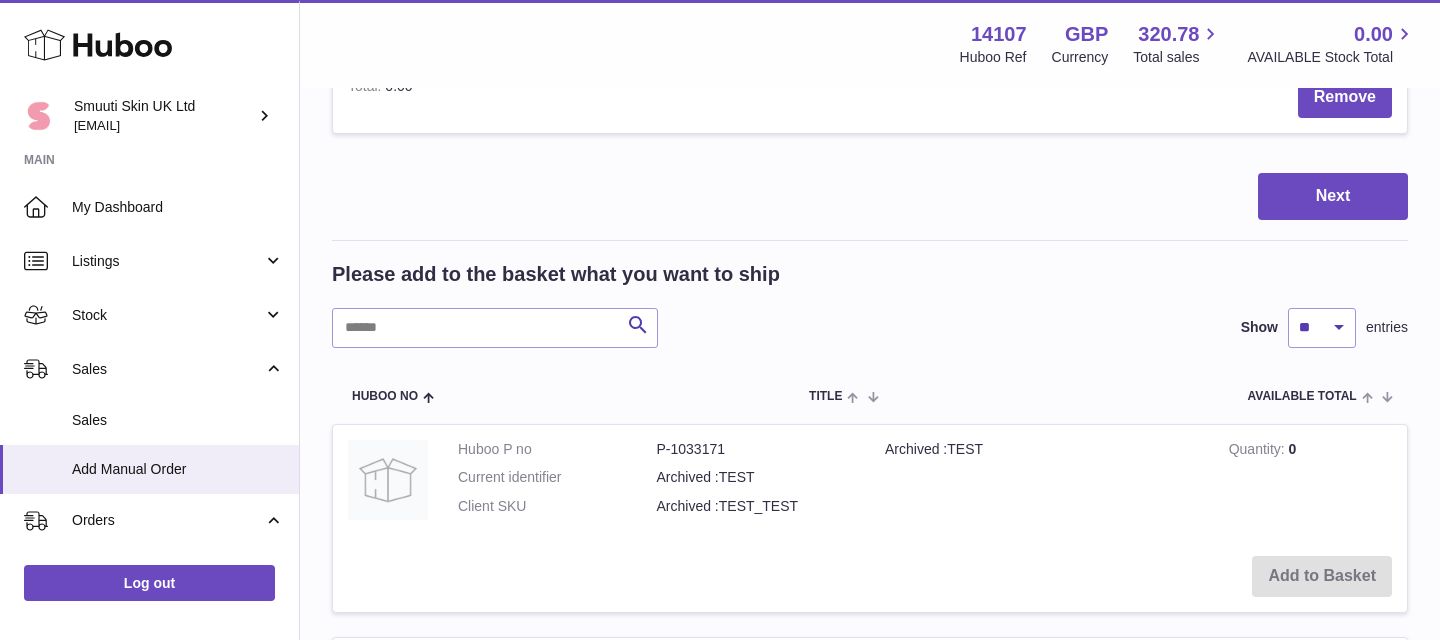 scroll, scrollTop: 1340, scrollLeft: 0, axis: vertical 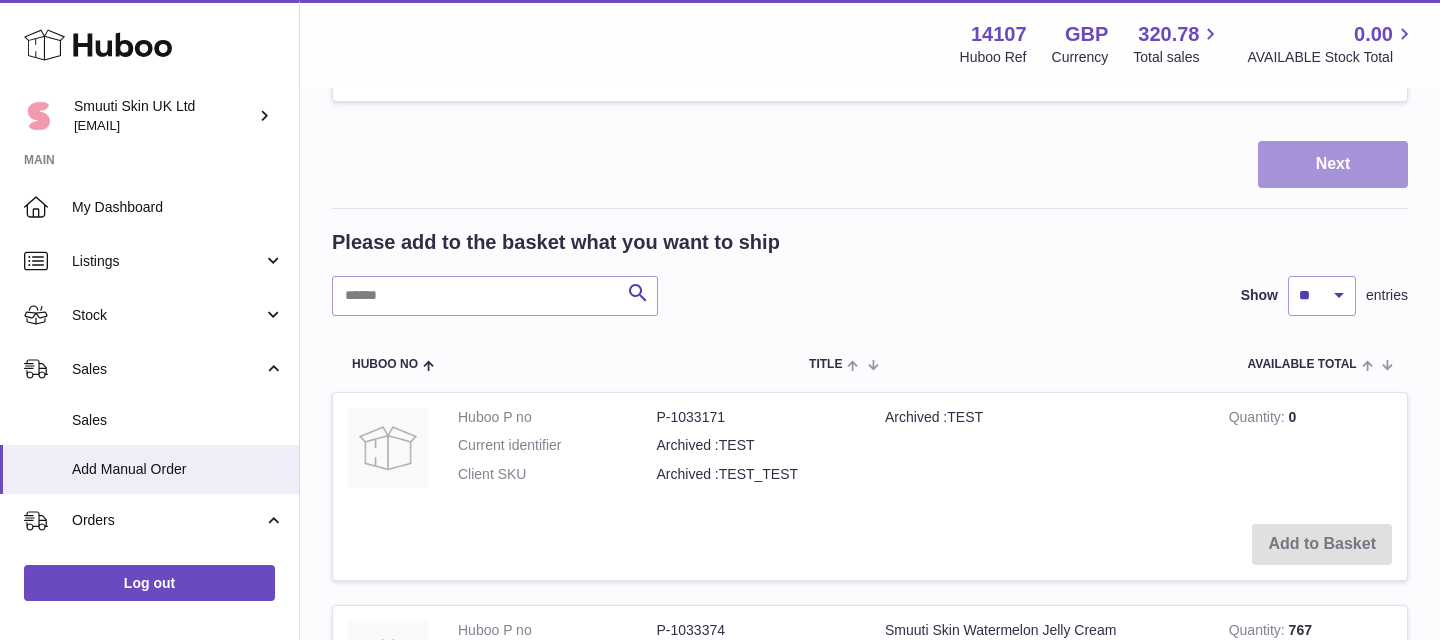 click on "Next" at bounding box center (1333, 164) 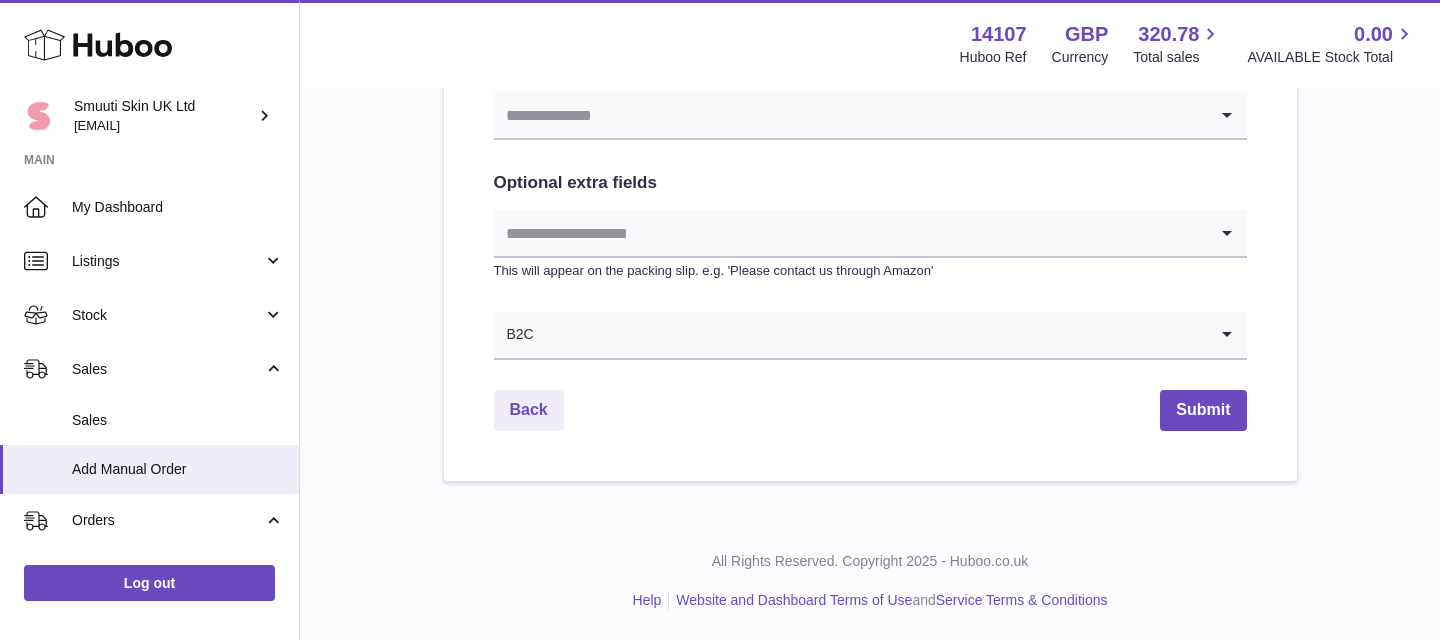 scroll, scrollTop: 0, scrollLeft: 0, axis: both 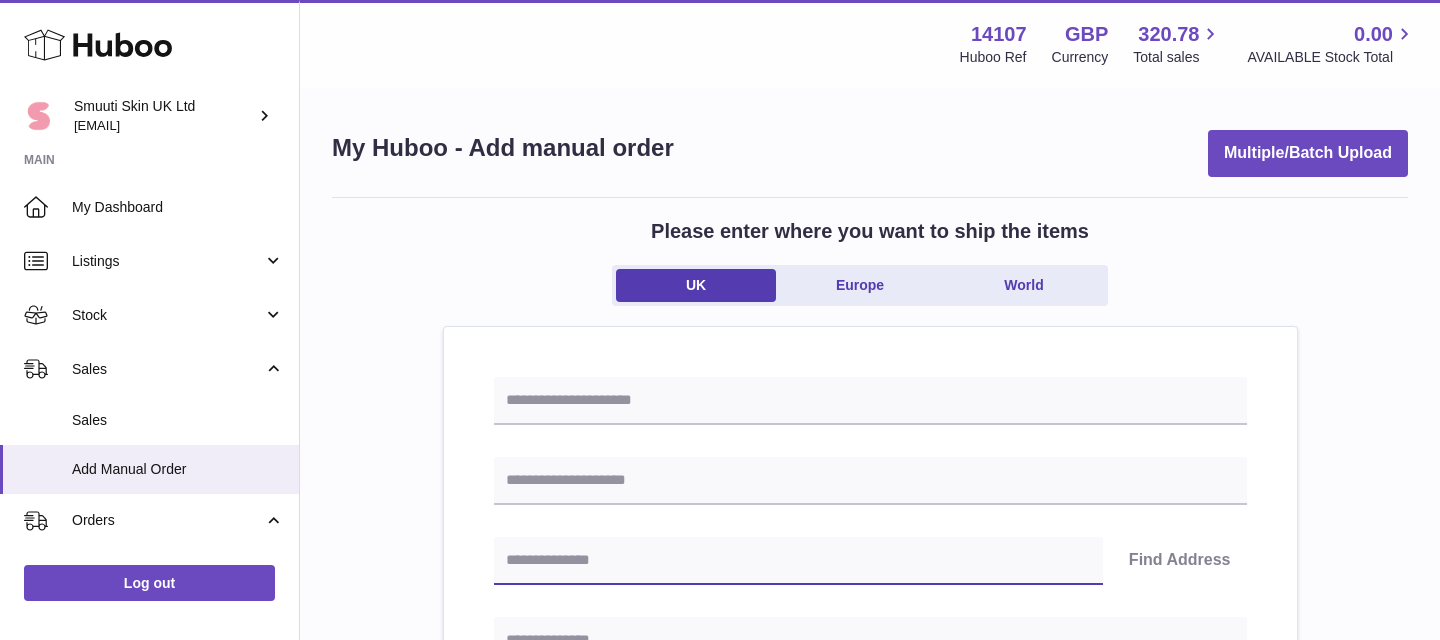 click at bounding box center (798, 561) 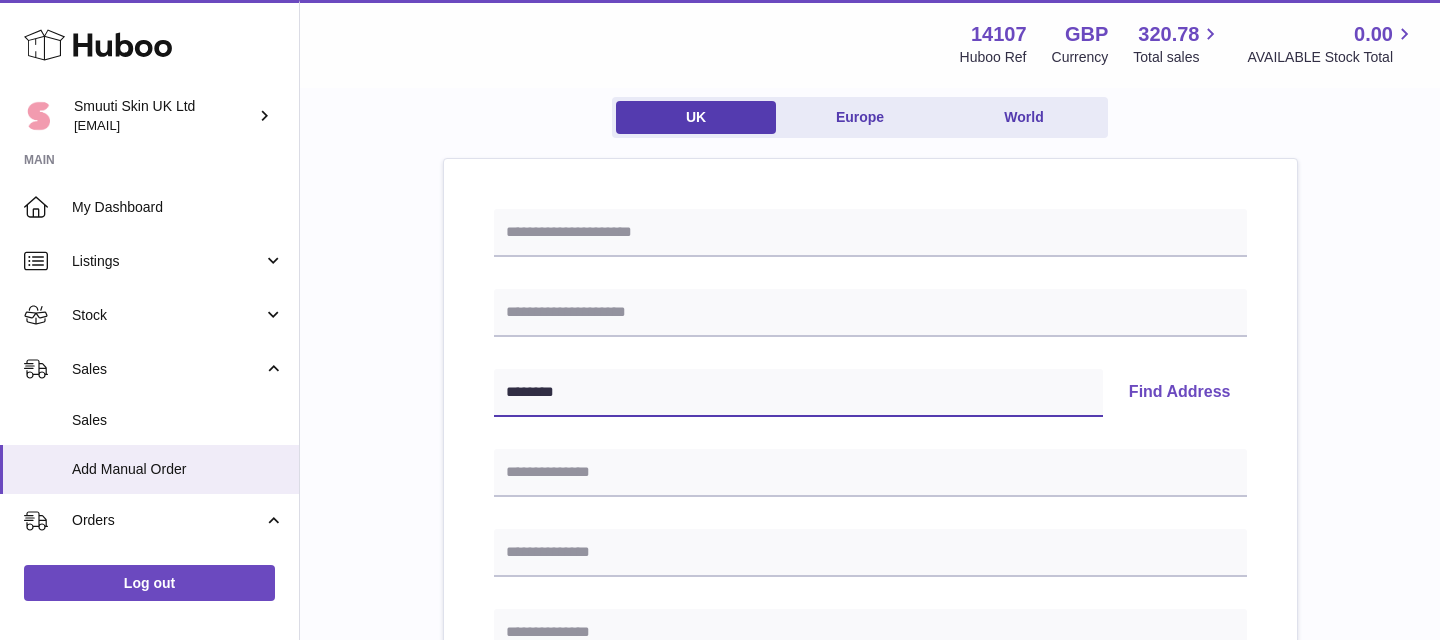 scroll, scrollTop: 217, scrollLeft: 0, axis: vertical 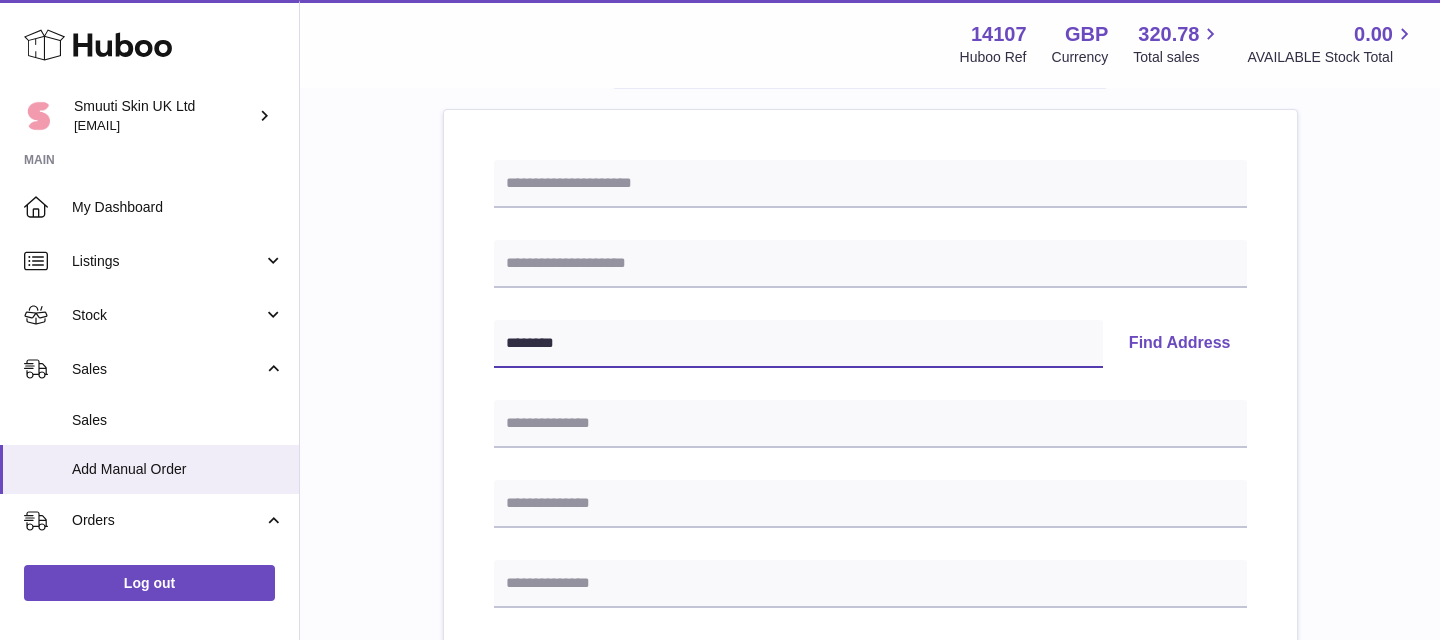 type on "********" 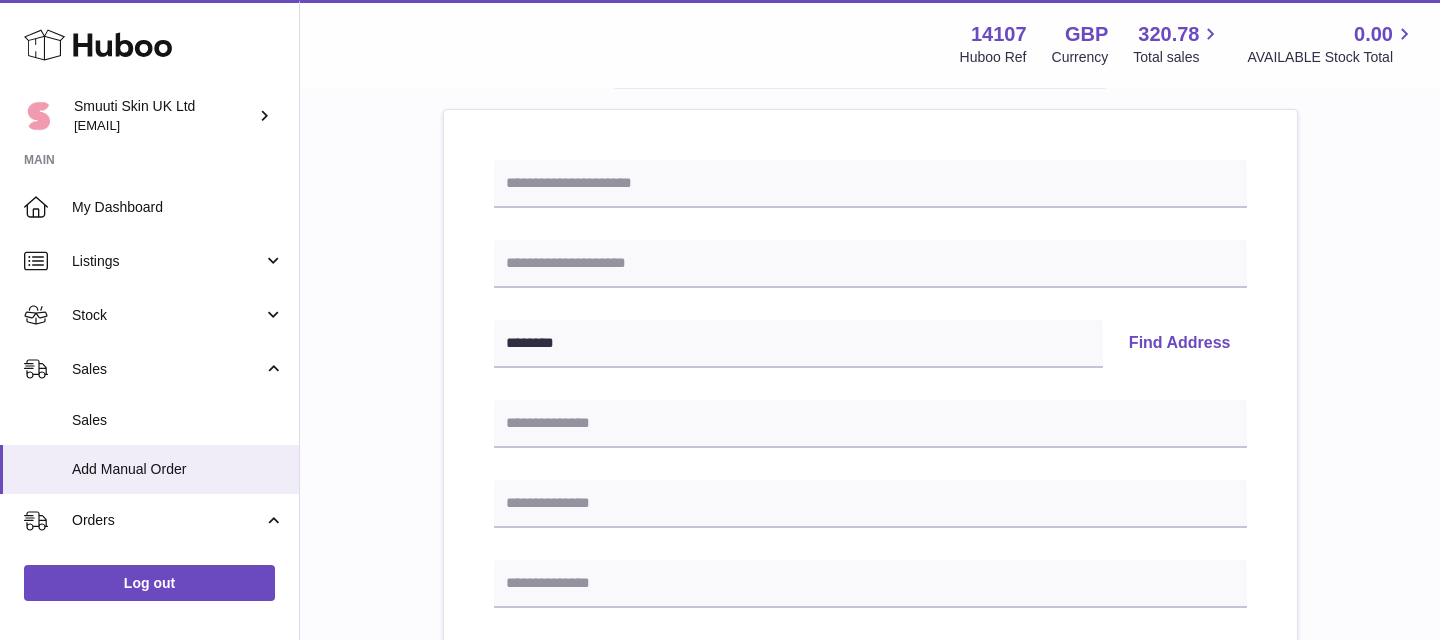 click on "Find Address" at bounding box center (1180, 344) 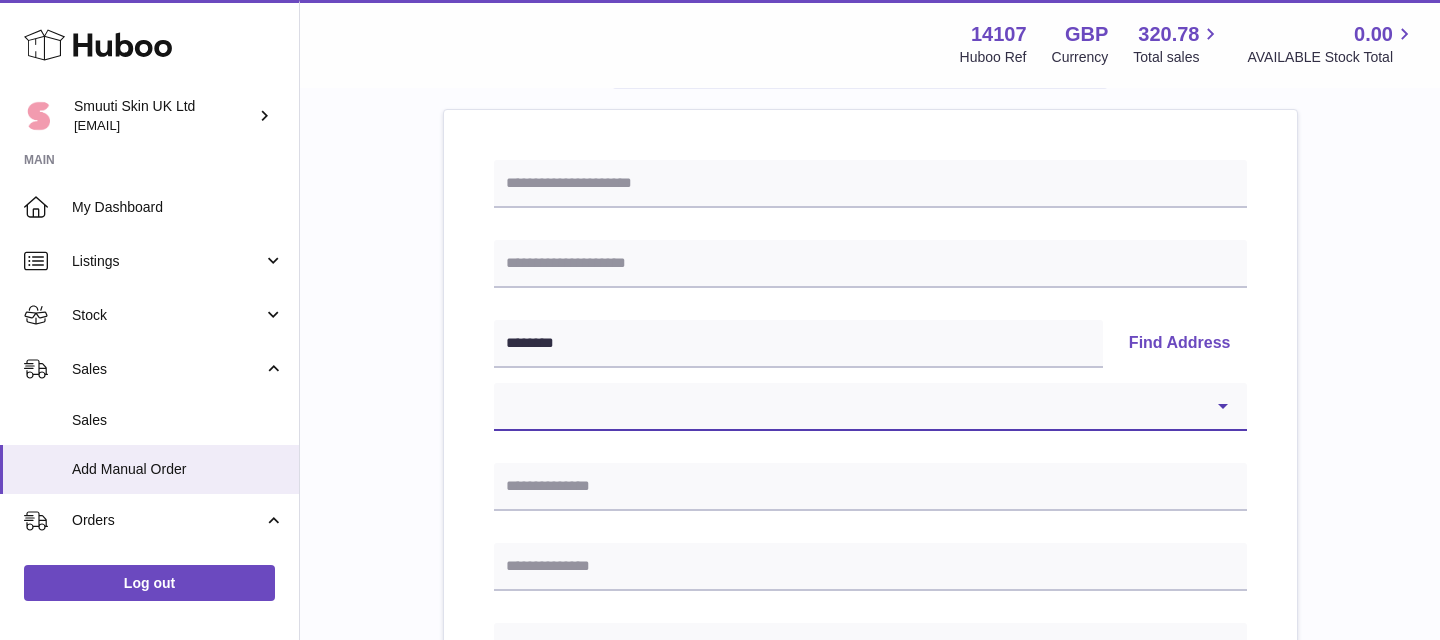 click on "**********" at bounding box center (870, 407) 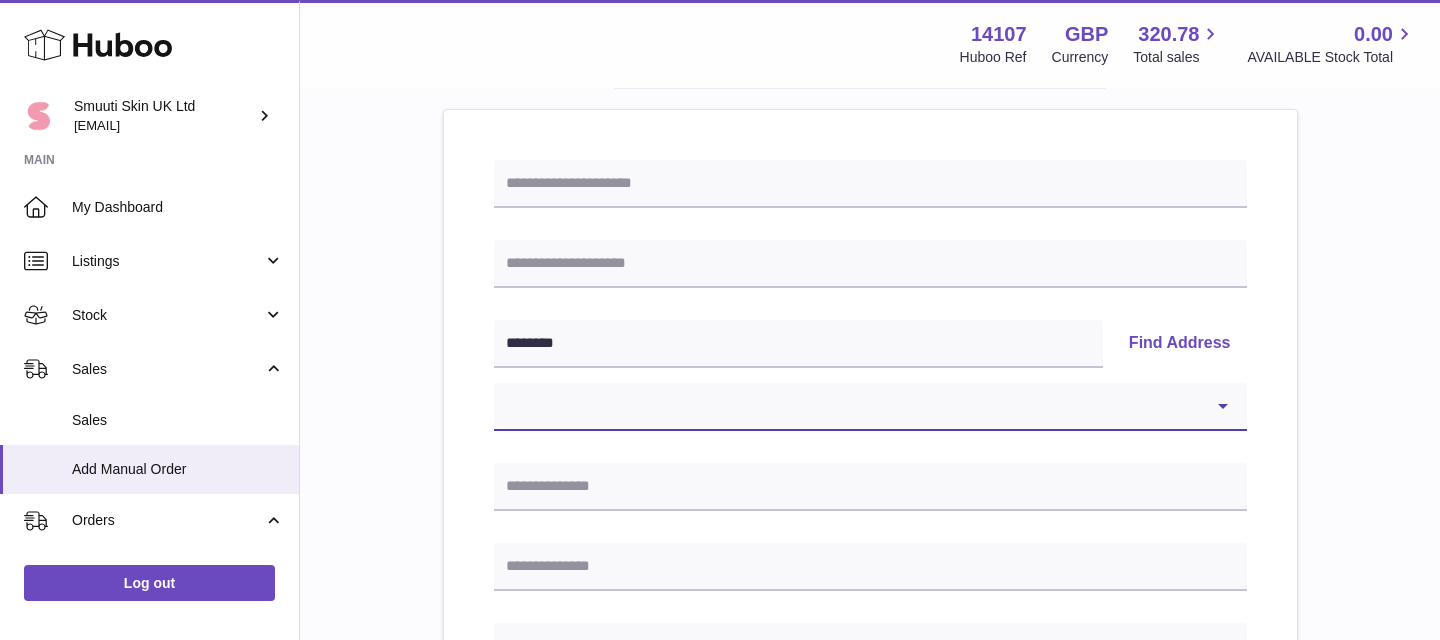select on "**" 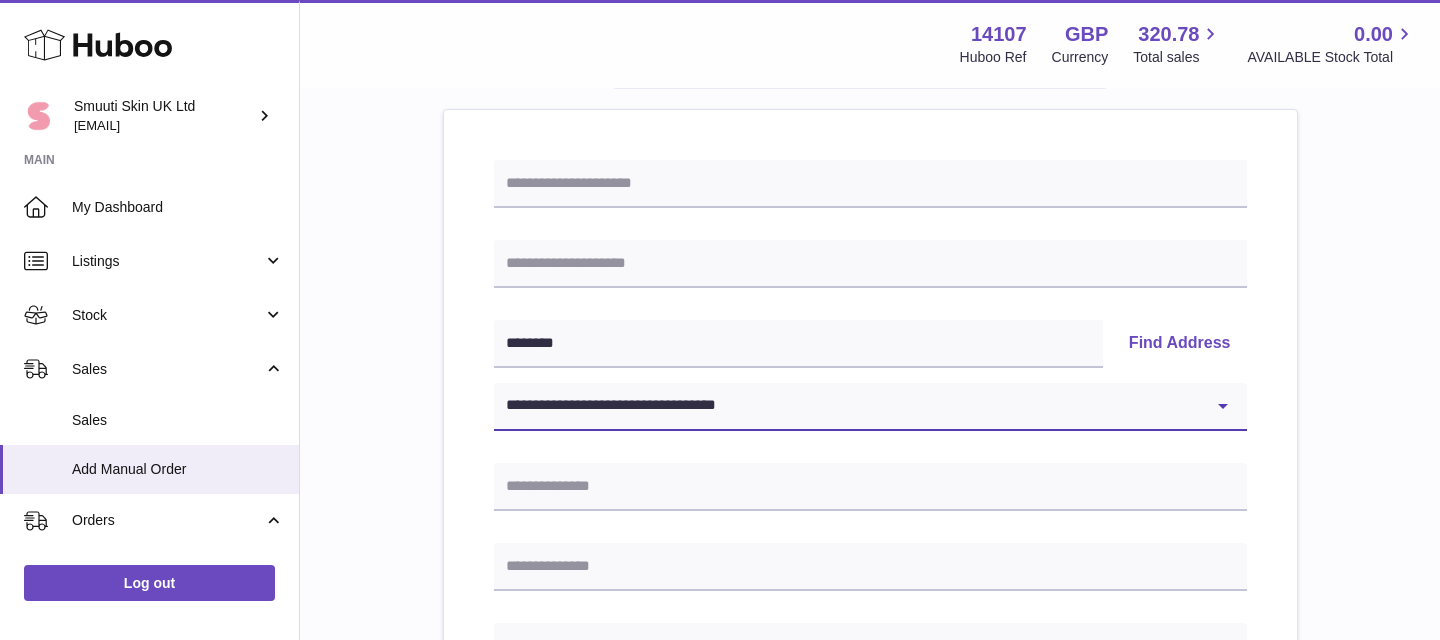 type on "**********" 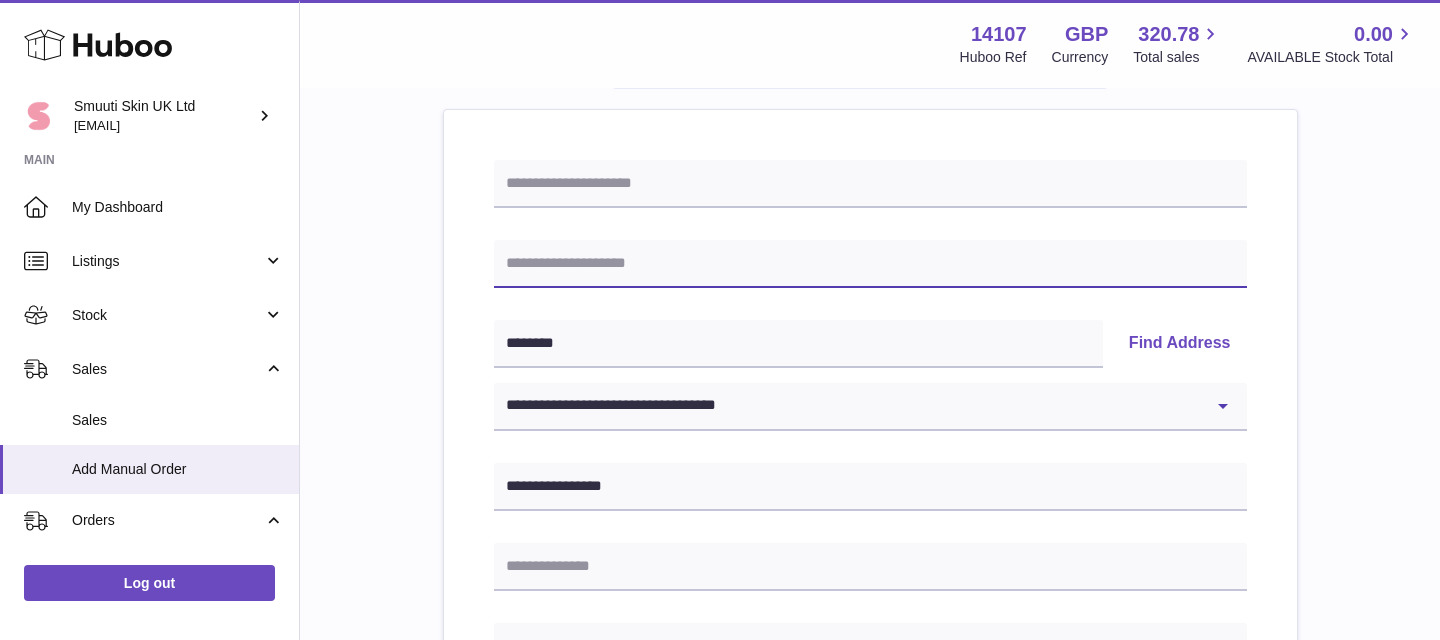 click at bounding box center [870, 264] 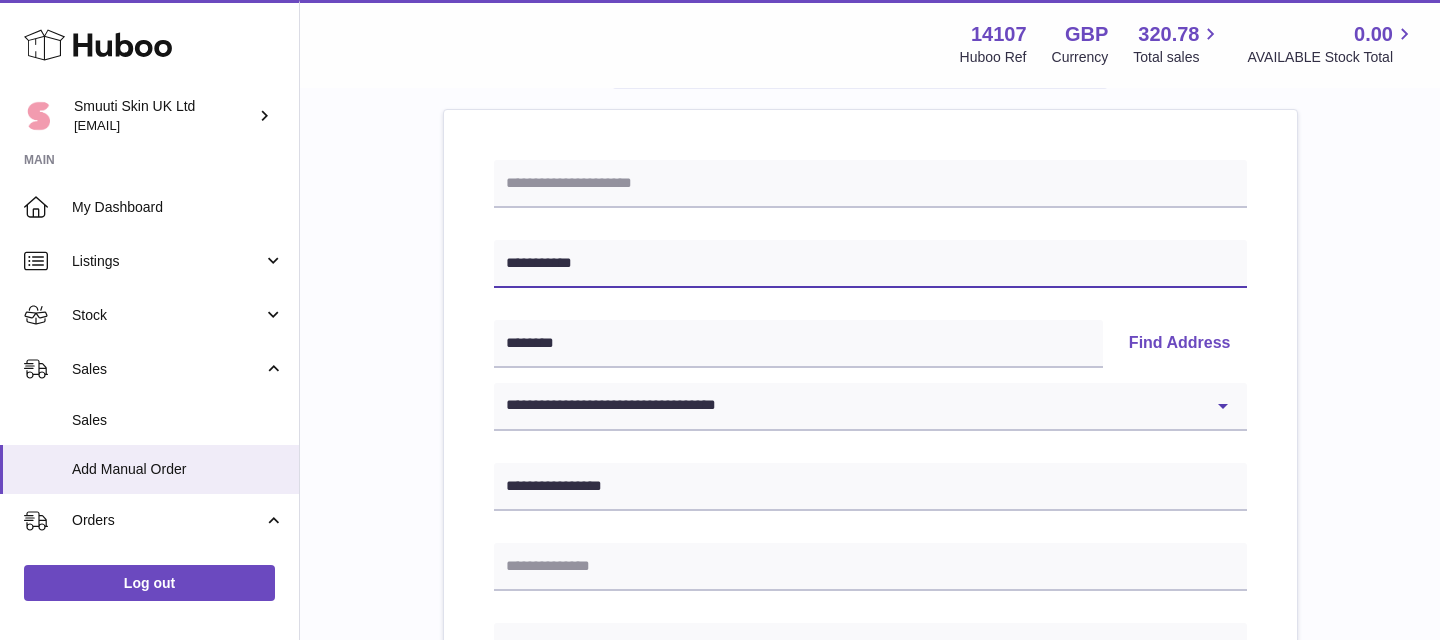 type on "**********" 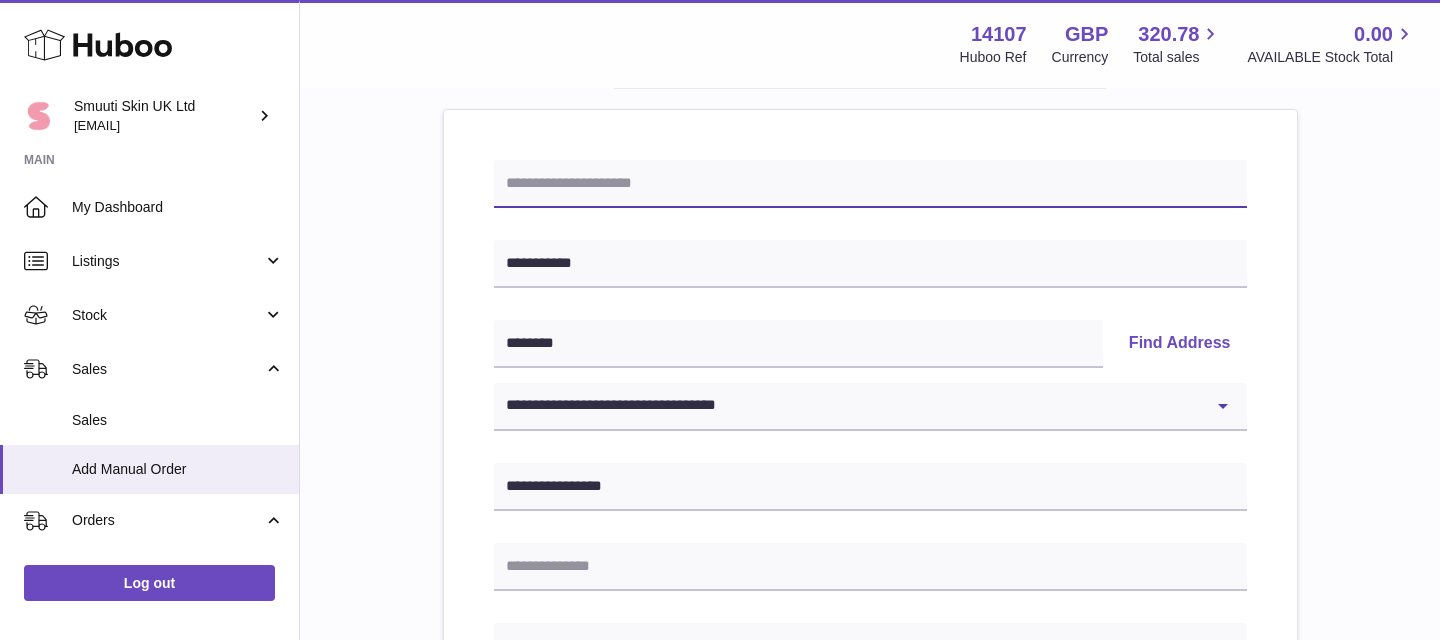 click at bounding box center (870, 184) 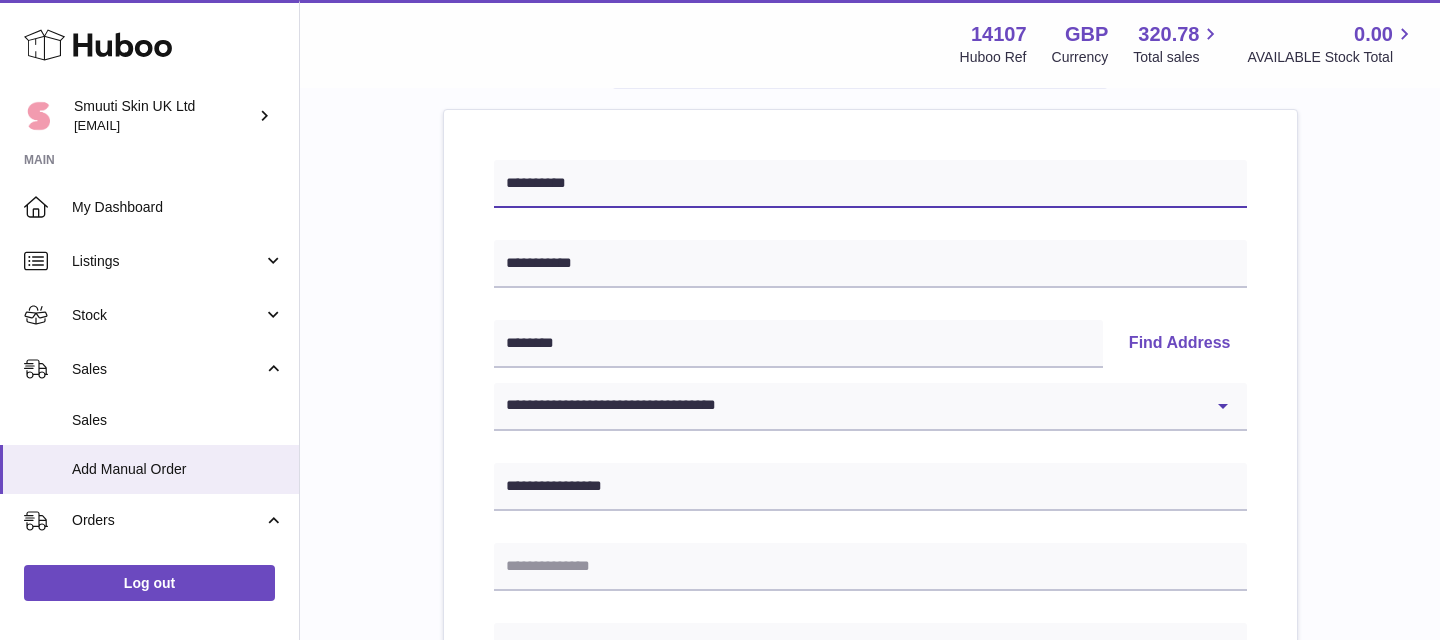 type on "*********" 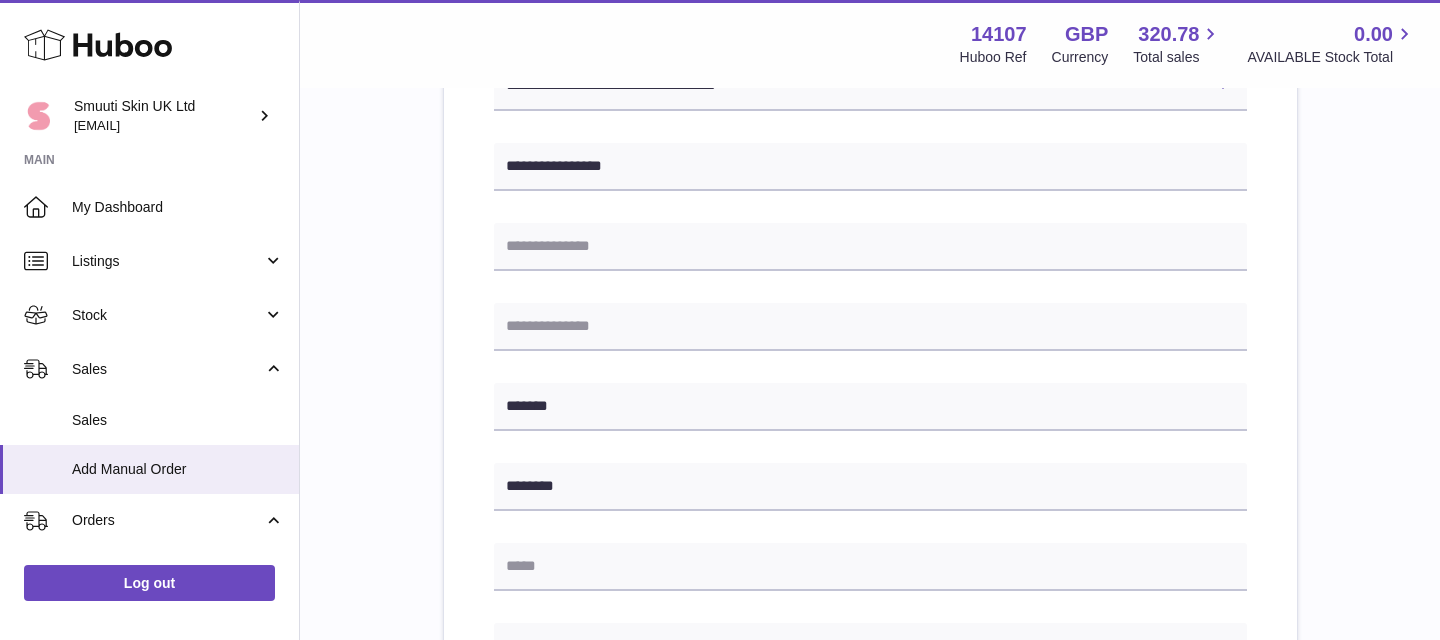 scroll, scrollTop: 544, scrollLeft: 0, axis: vertical 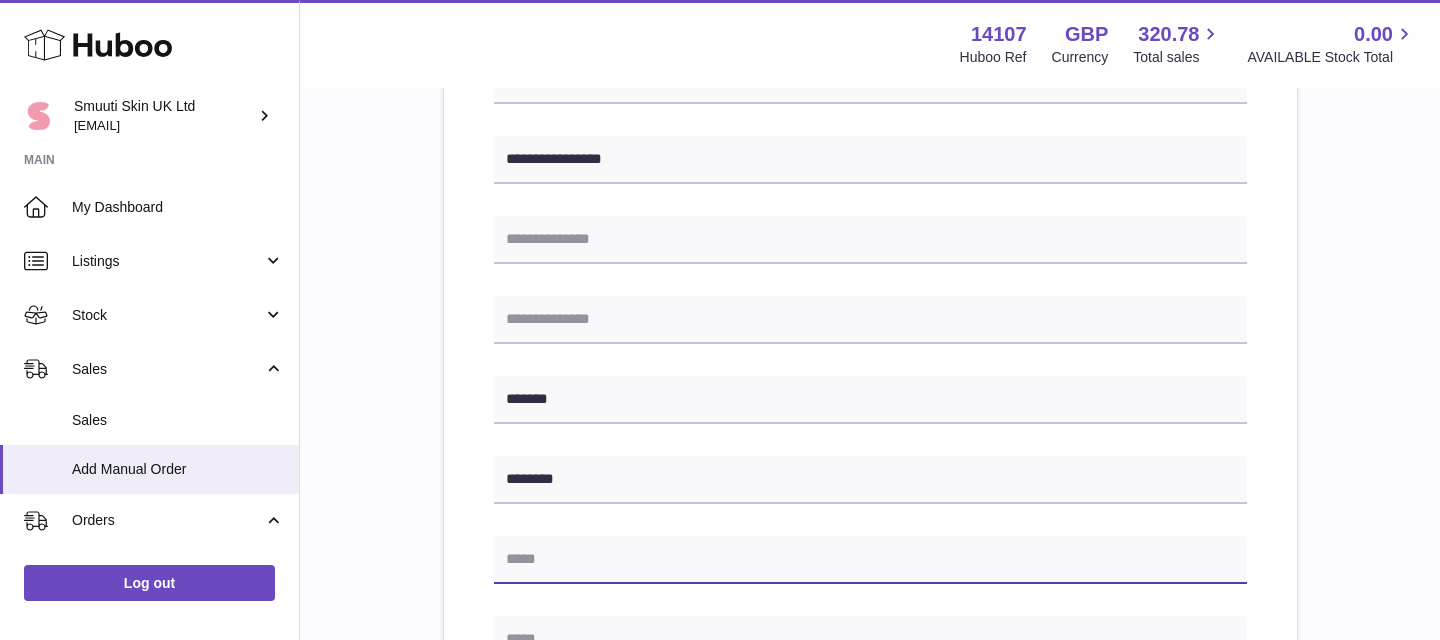 click at bounding box center [870, 560] 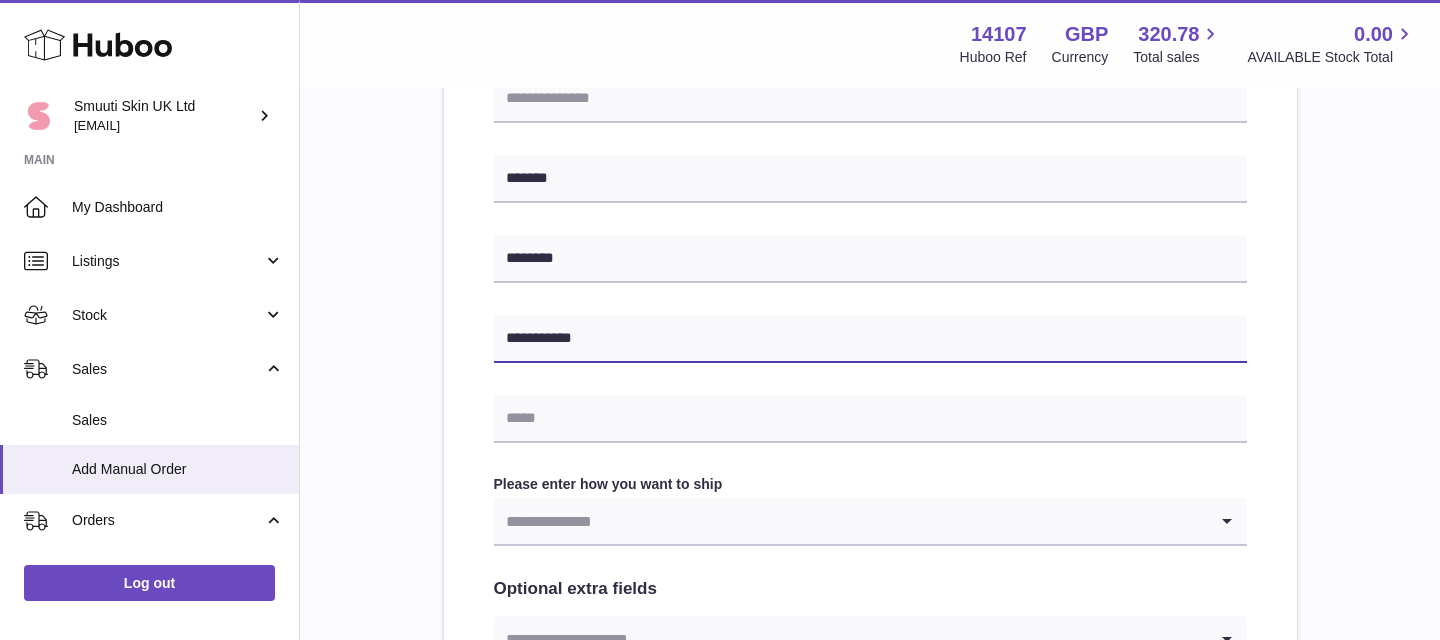 scroll, scrollTop: 840, scrollLeft: 0, axis: vertical 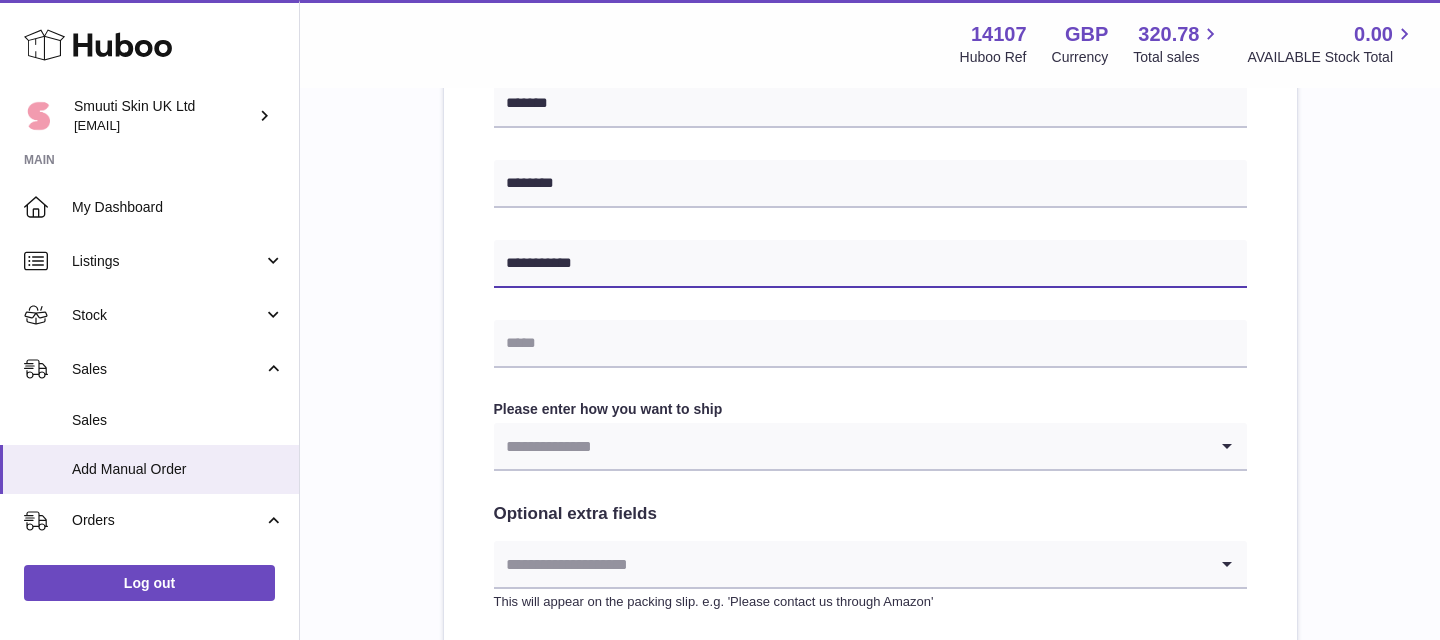 type on "**********" 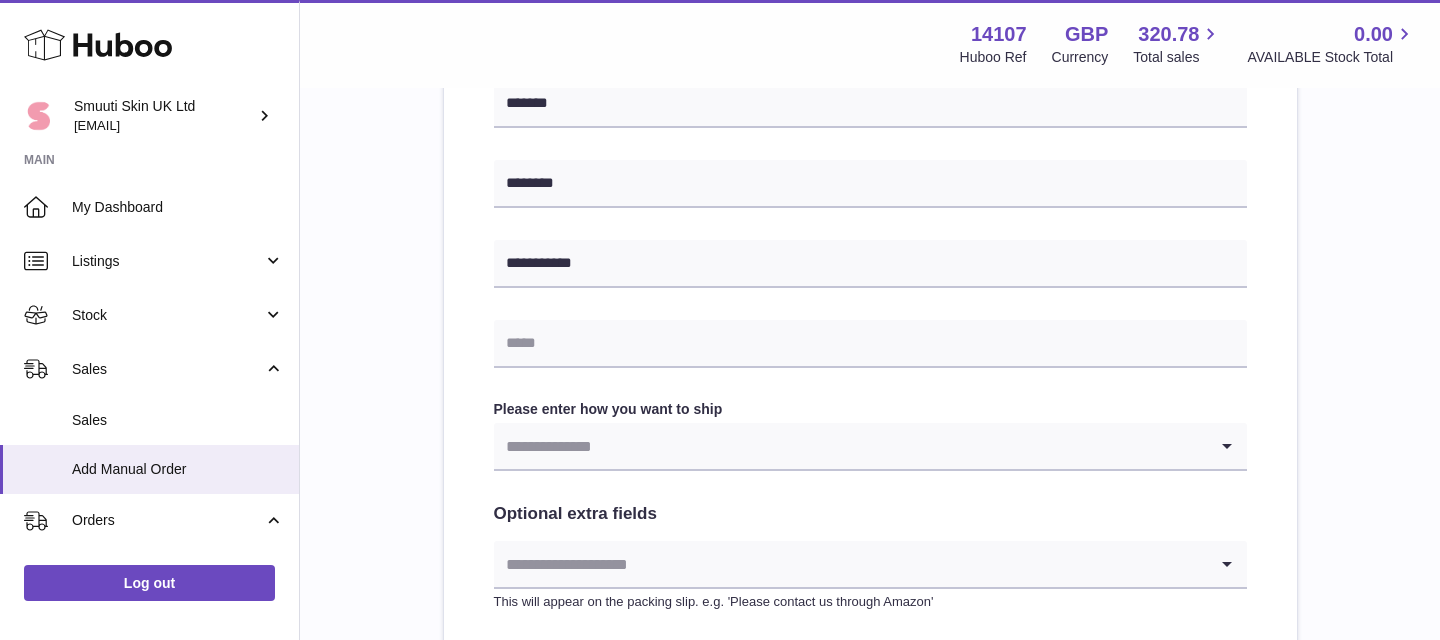 click at bounding box center [850, 446] 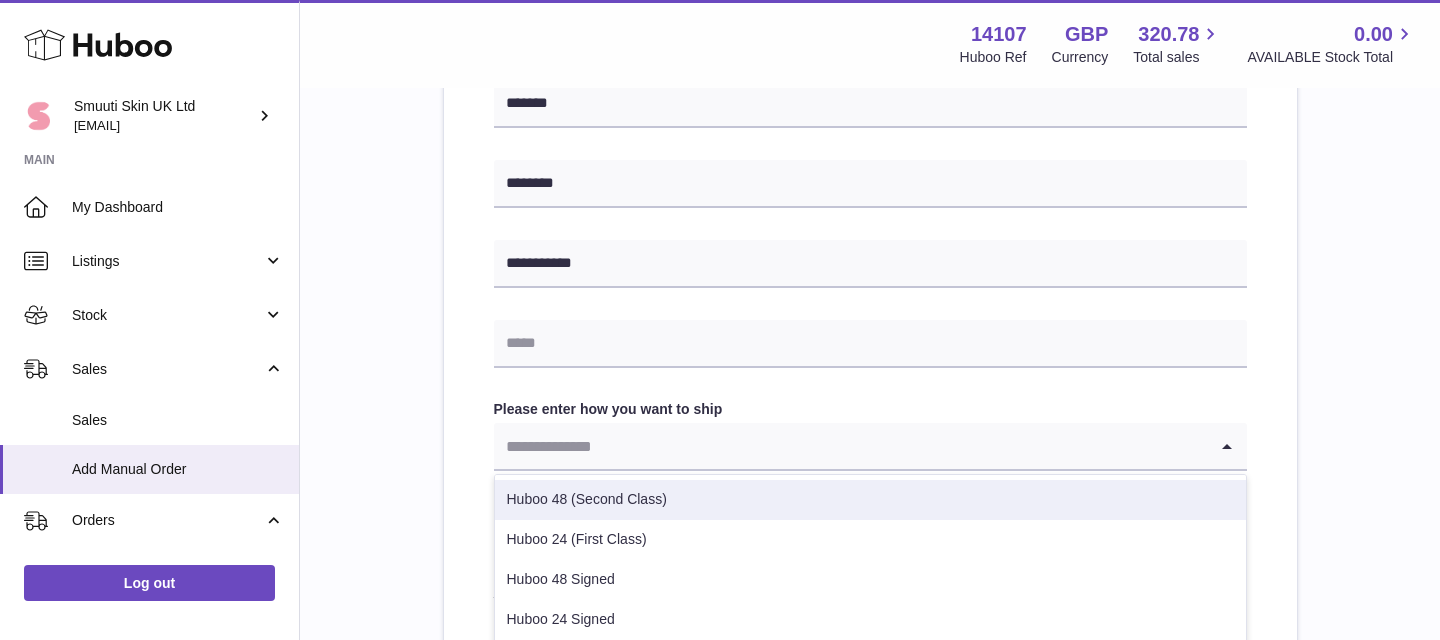 click on "Huboo 48 (Second Class)" at bounding box center (870, 500) 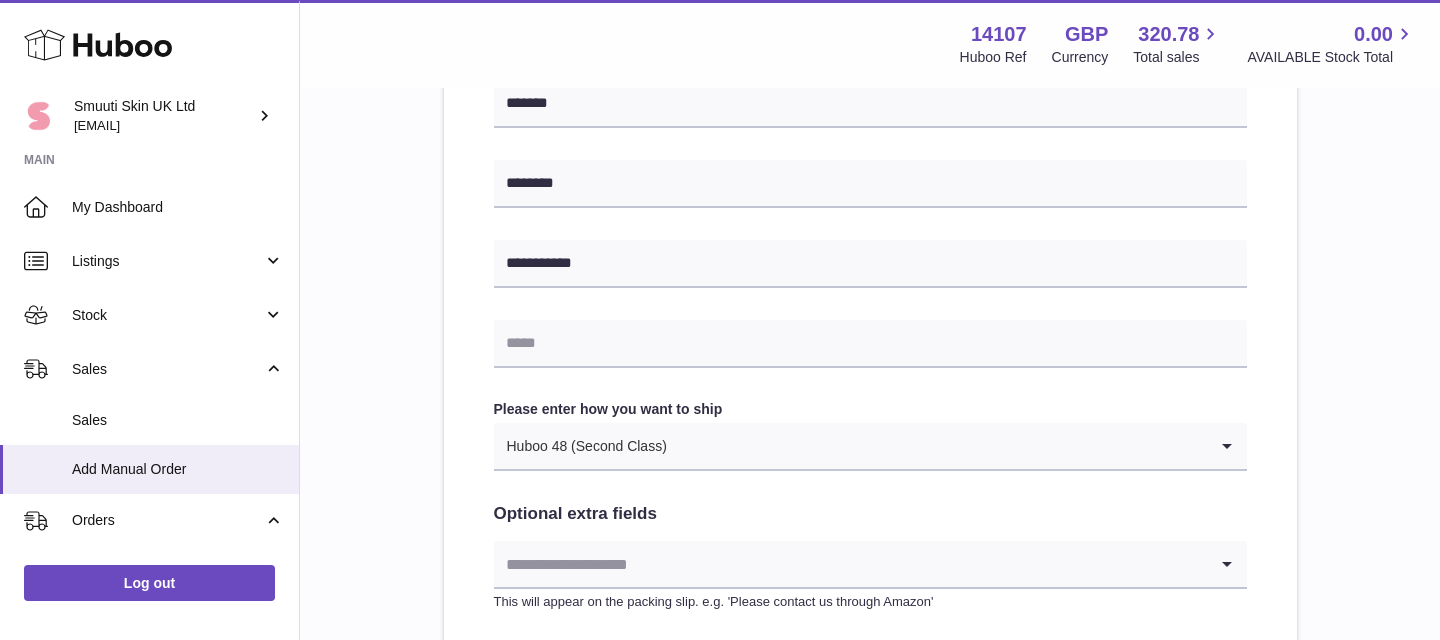 click on "**********" at bounding box center [870, 85] 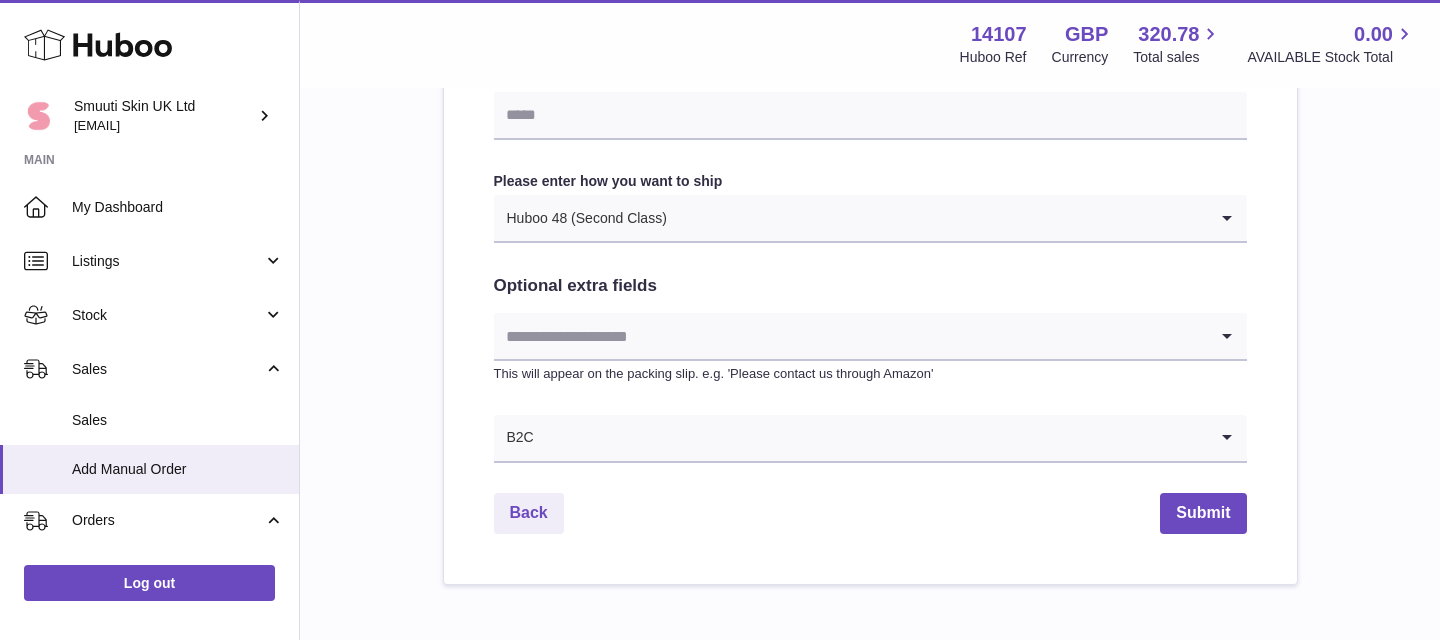 scroll, scrollTop: 1085, scrollLeft: 0, axis: vertical 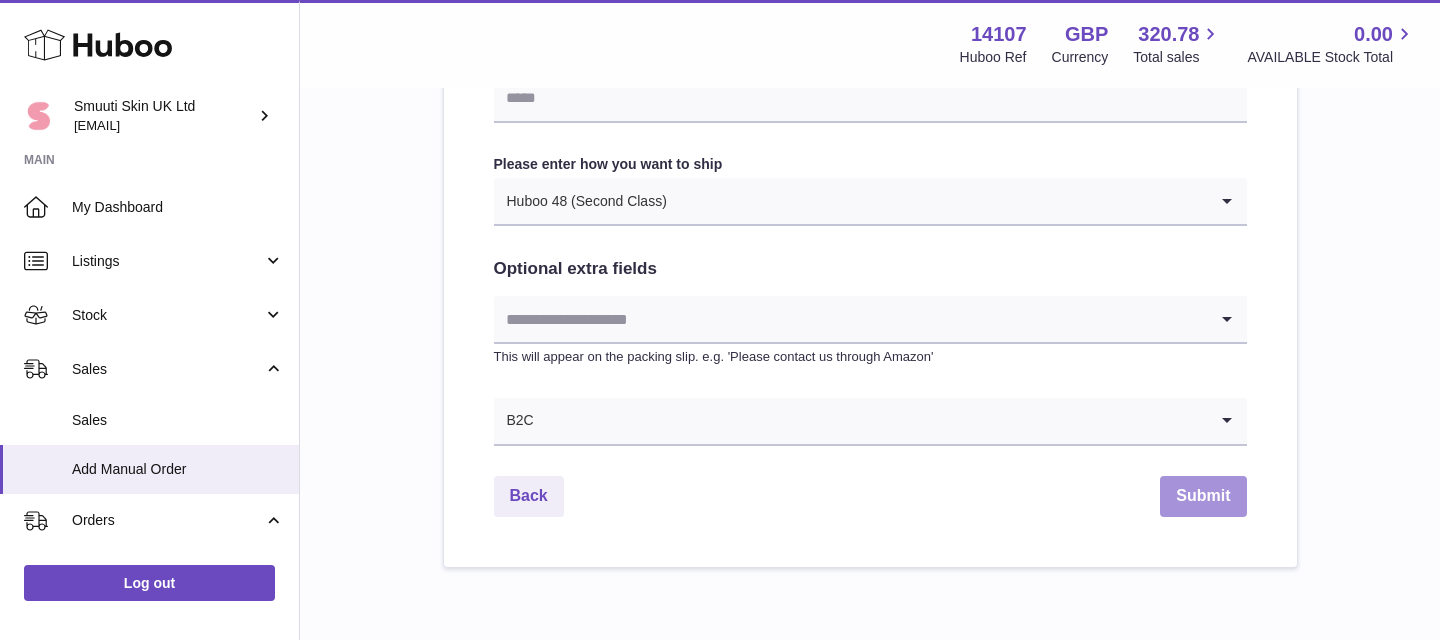 click on "Submit" at bounding box center (1203, 496) 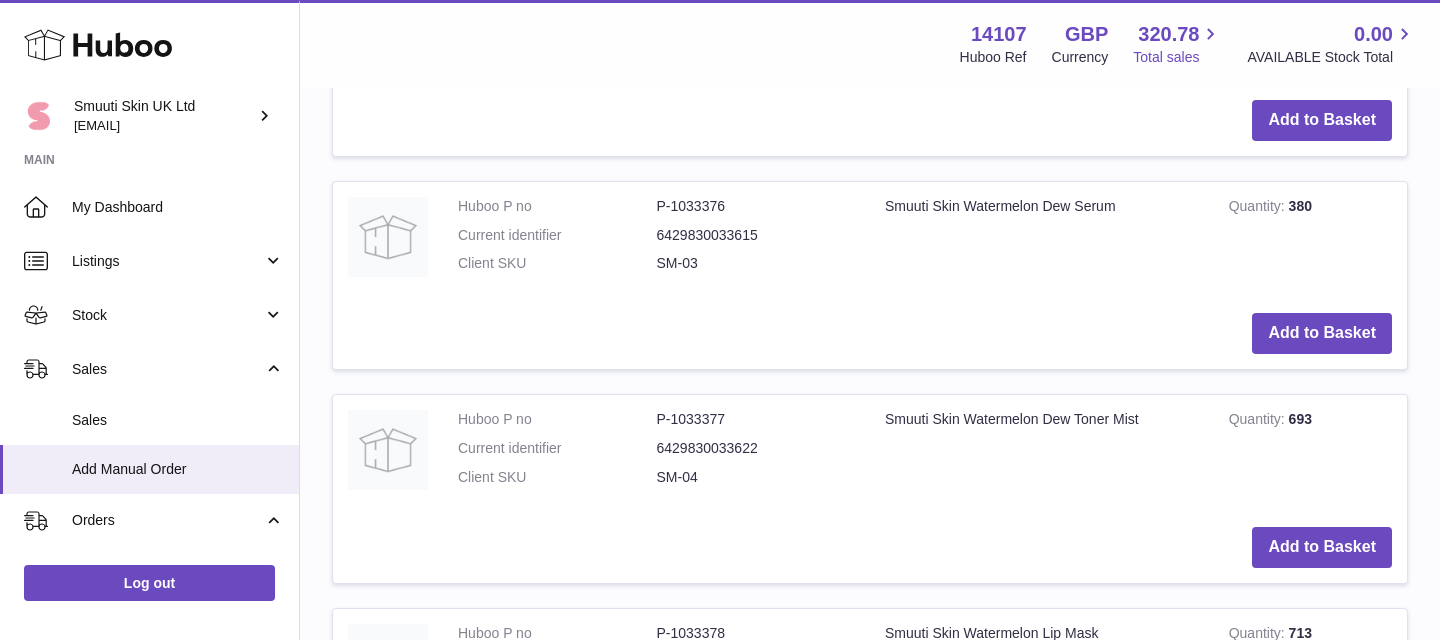 scroll, scrollTop: 0, scrollLeft: 0, axis: both 